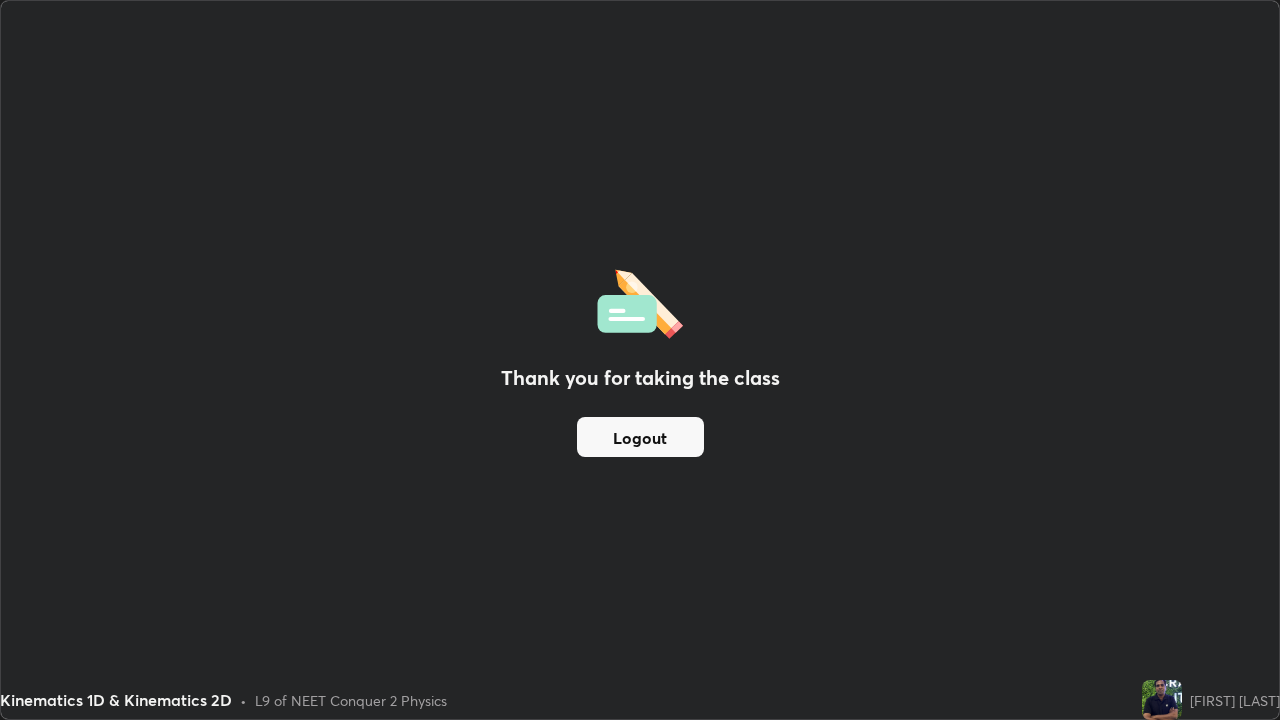 scroll, scrollTop: 0, scrollLeft: 0, axis: both 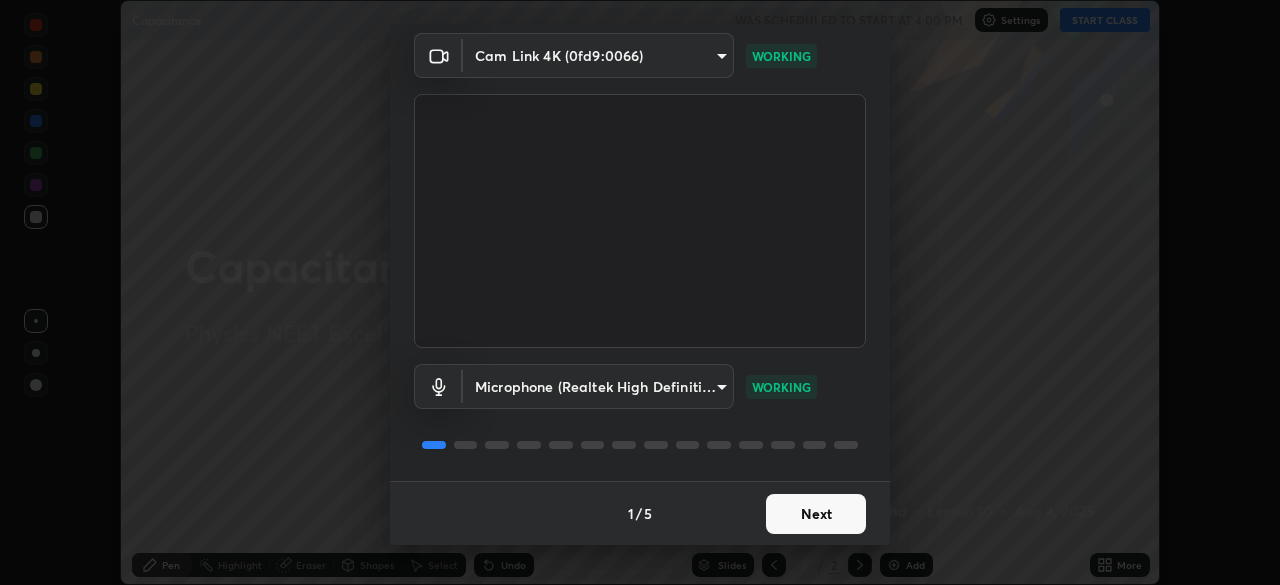 click on "Next" at bounding box center (816, 514) 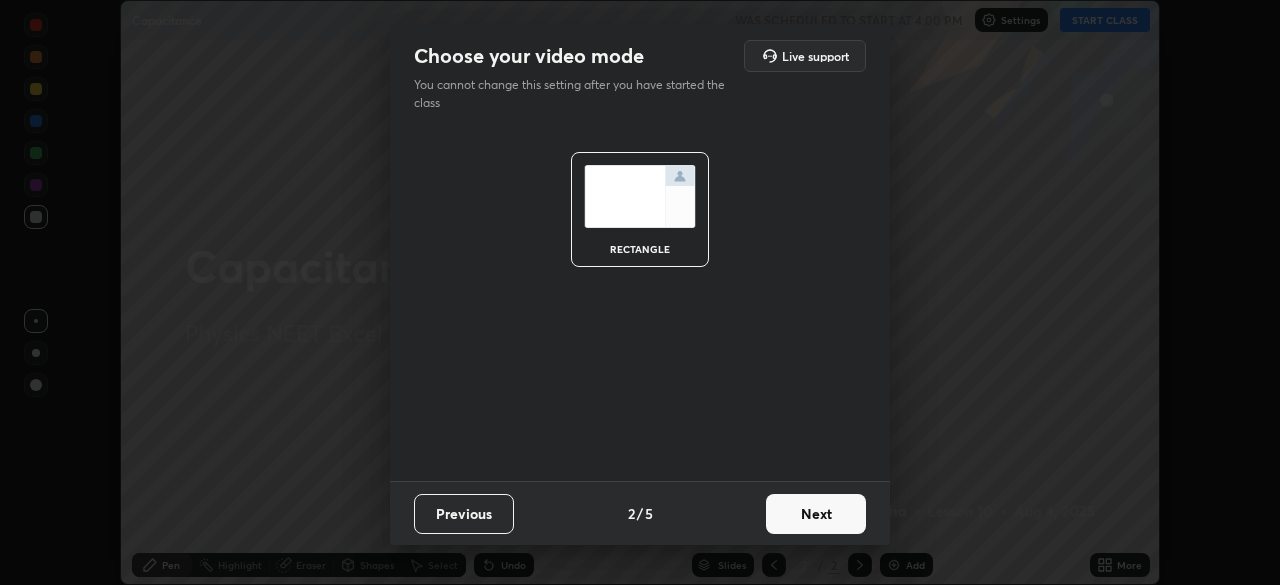 scroll, scrollTop: 0, scrollLeft: 0, axis: both 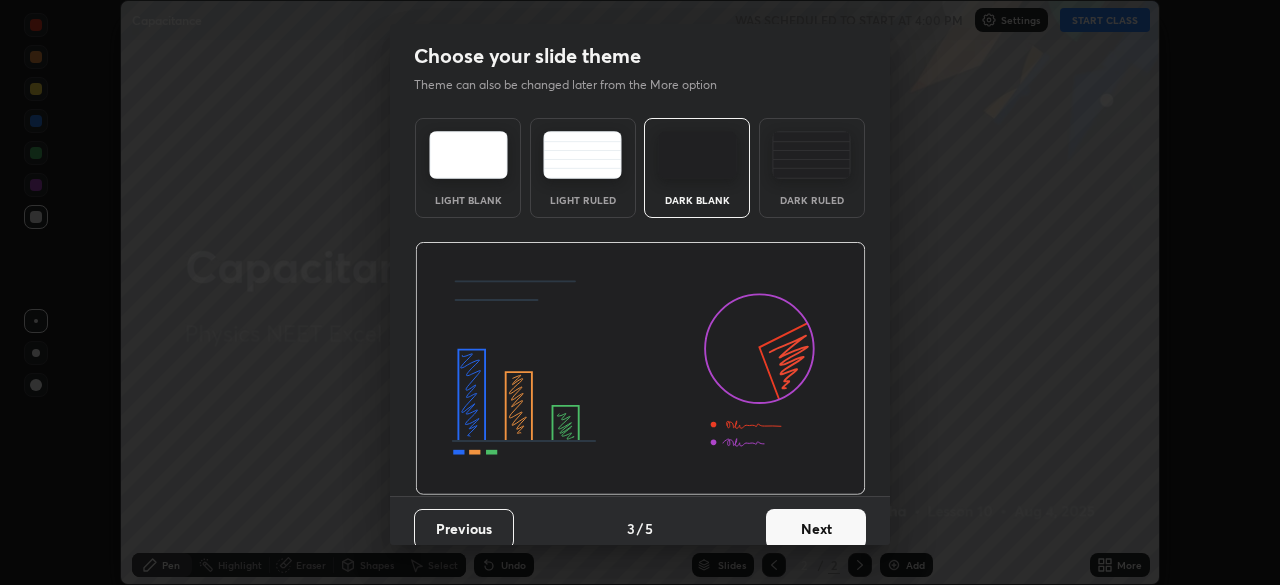 click on "Next" at bounding box center (816, 529) 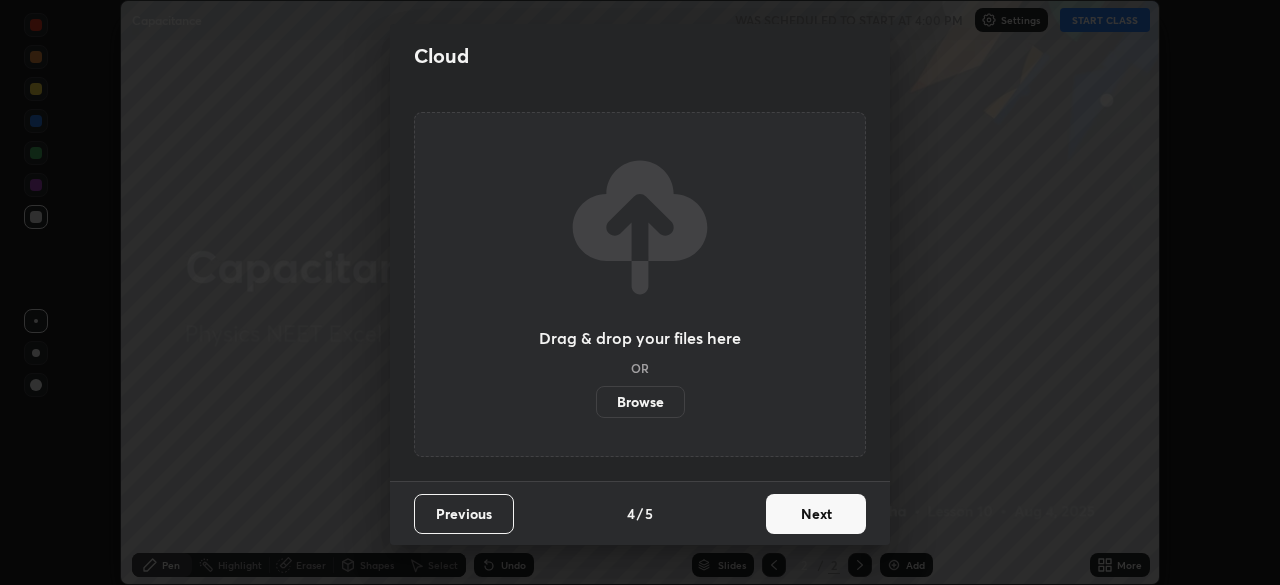 click on "Next" at bounding box center [816, 514] 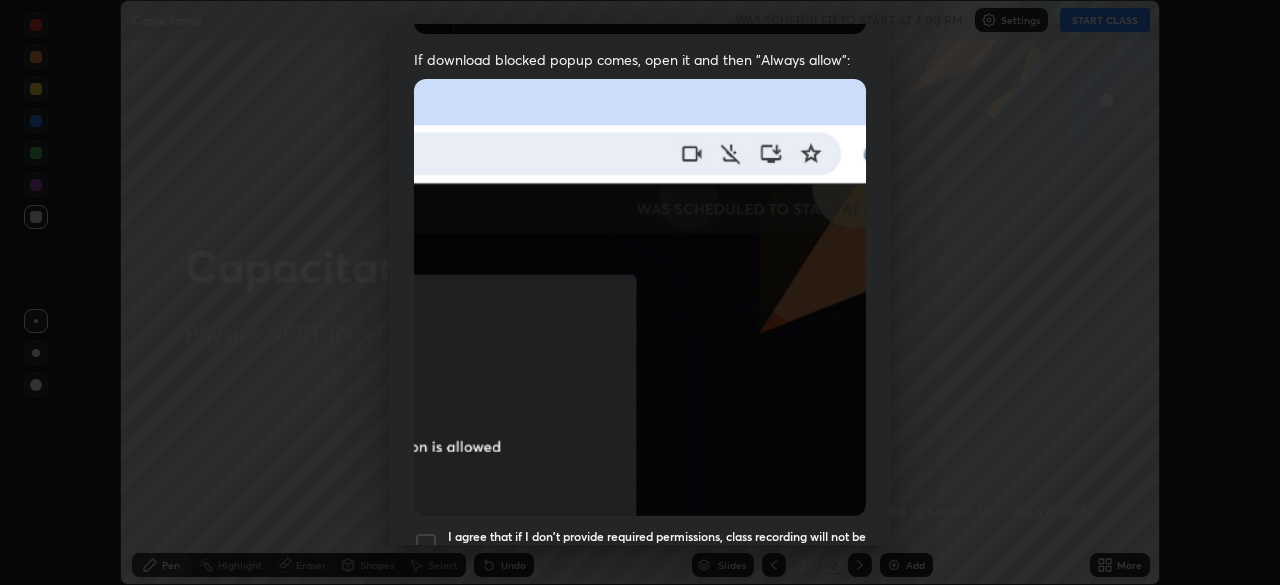 scroll, scrollTop: 479, scrollLeft: 0, axis: vertical 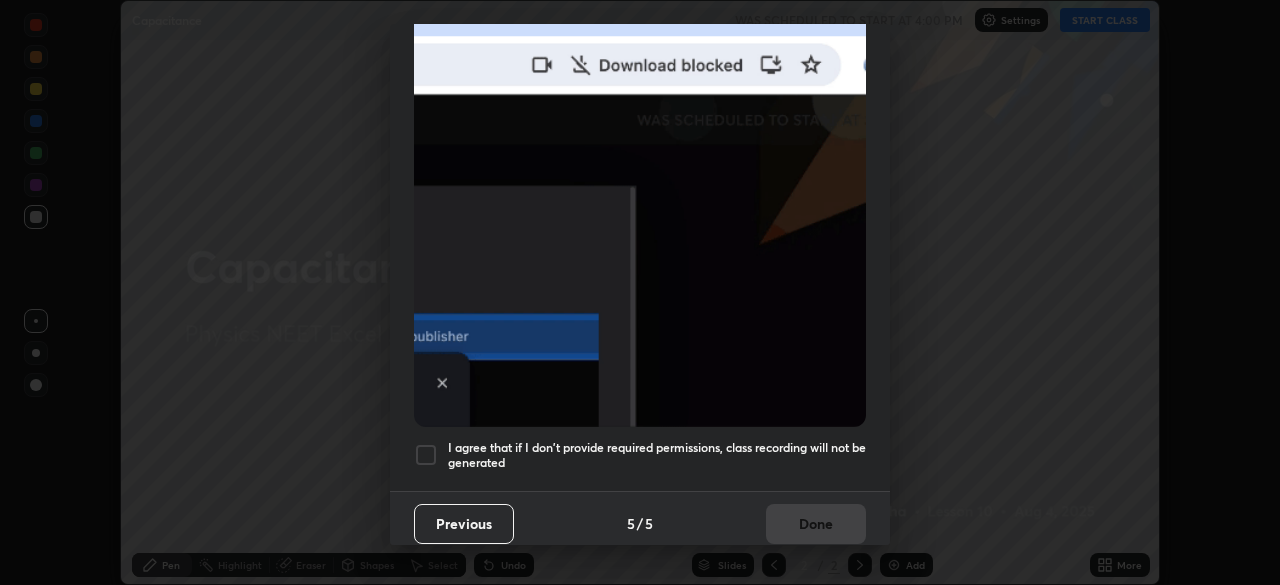 click at bounding box center (426, 455) 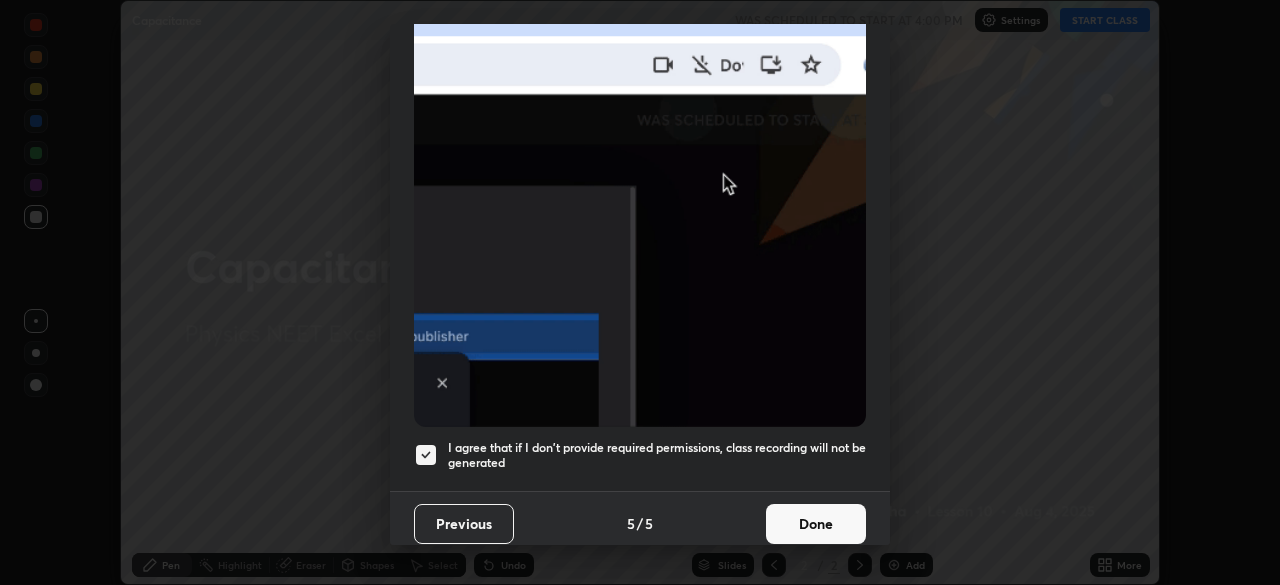click on "Done" at bounding box center (816, 524) 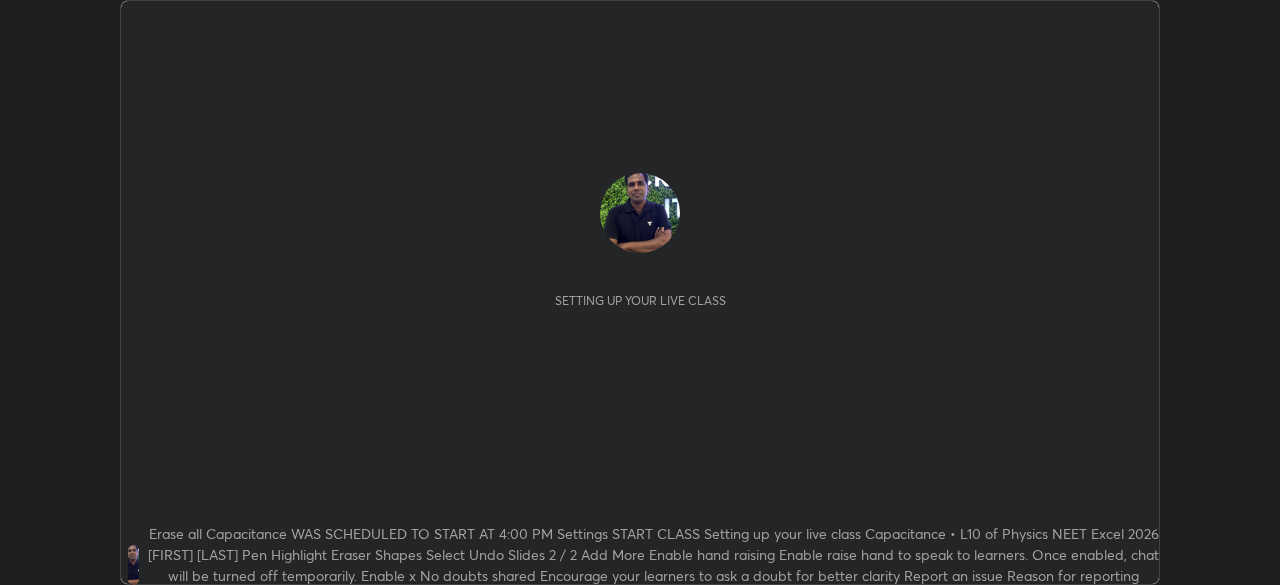 scroll, scrollTop: 0, scrollLeft: 0, axis: both 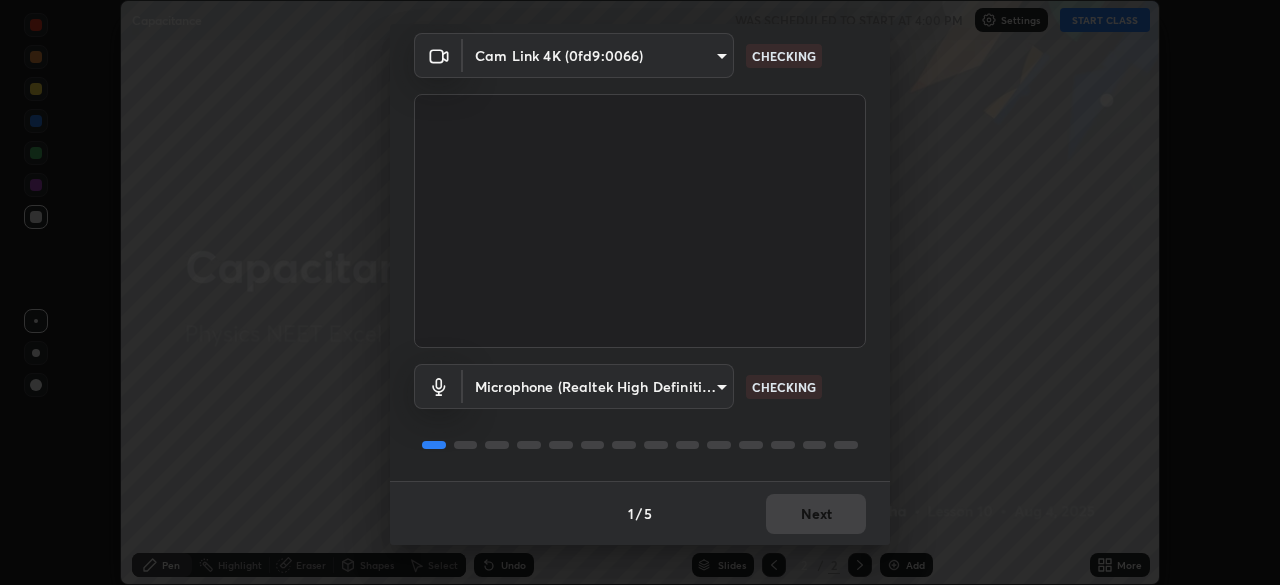 click on "1 / 5 Next" at bounding box center [640, 513] 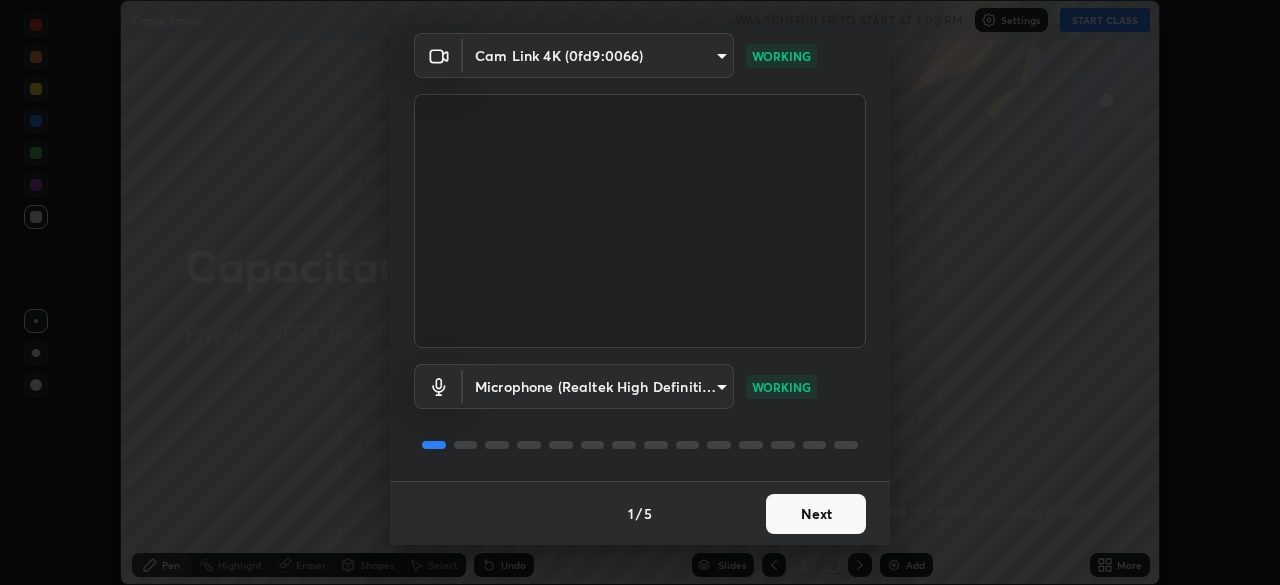 click on "Next" at bounding box center [816, 514] 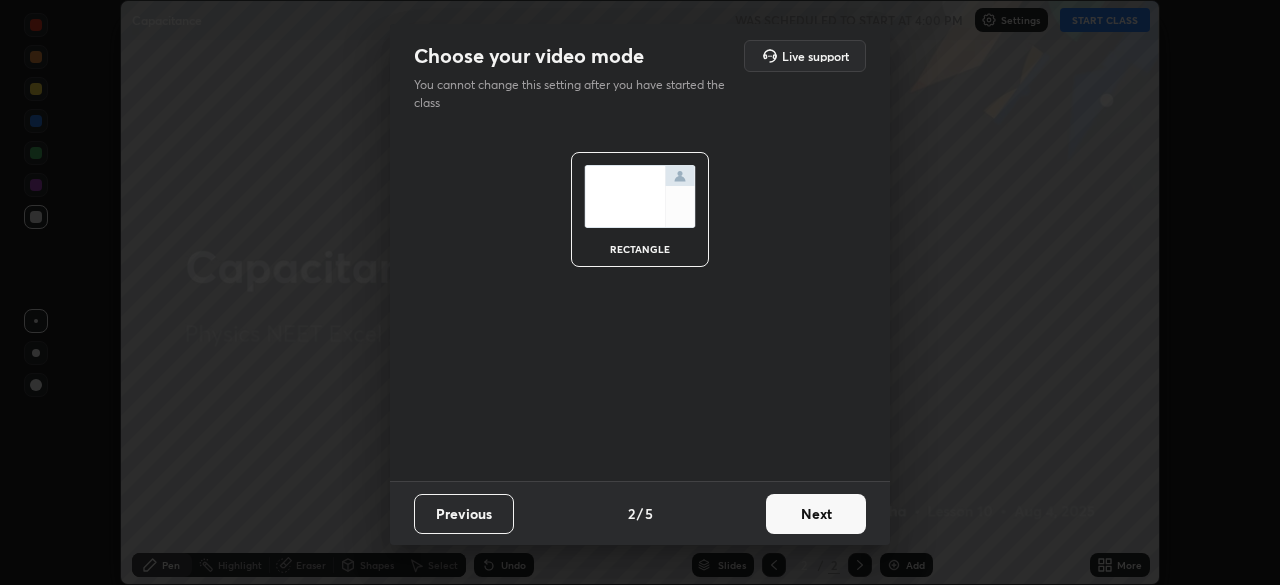 scroll, scrollTop: 0, scrollLeft: 0, axis: both 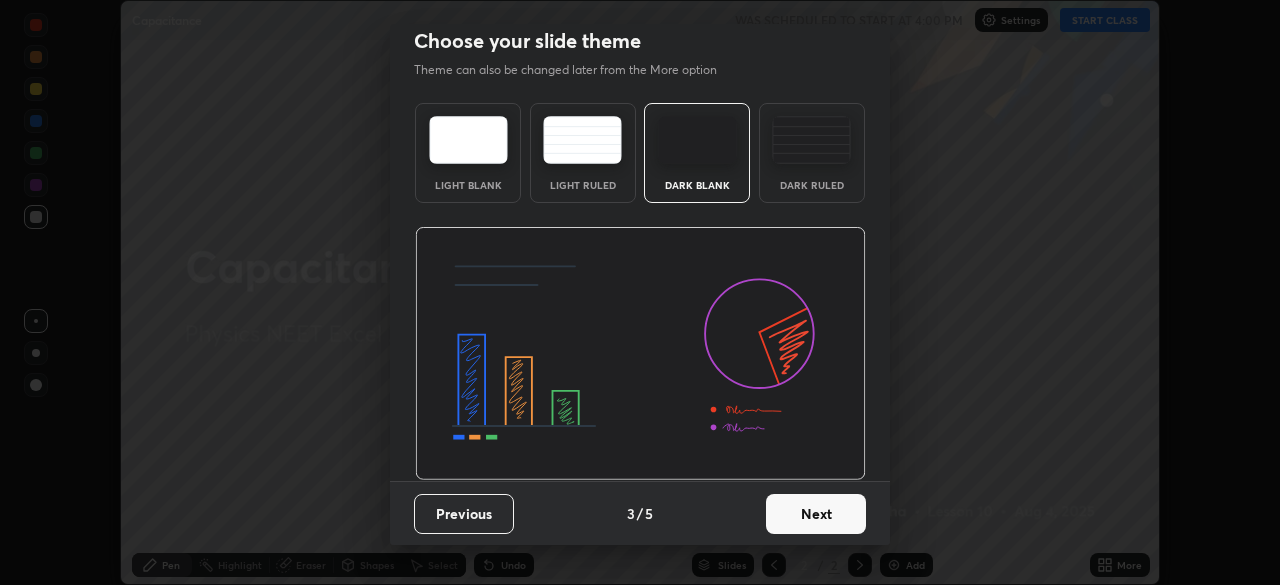 click on "Next" at bounding box center [816, 514] 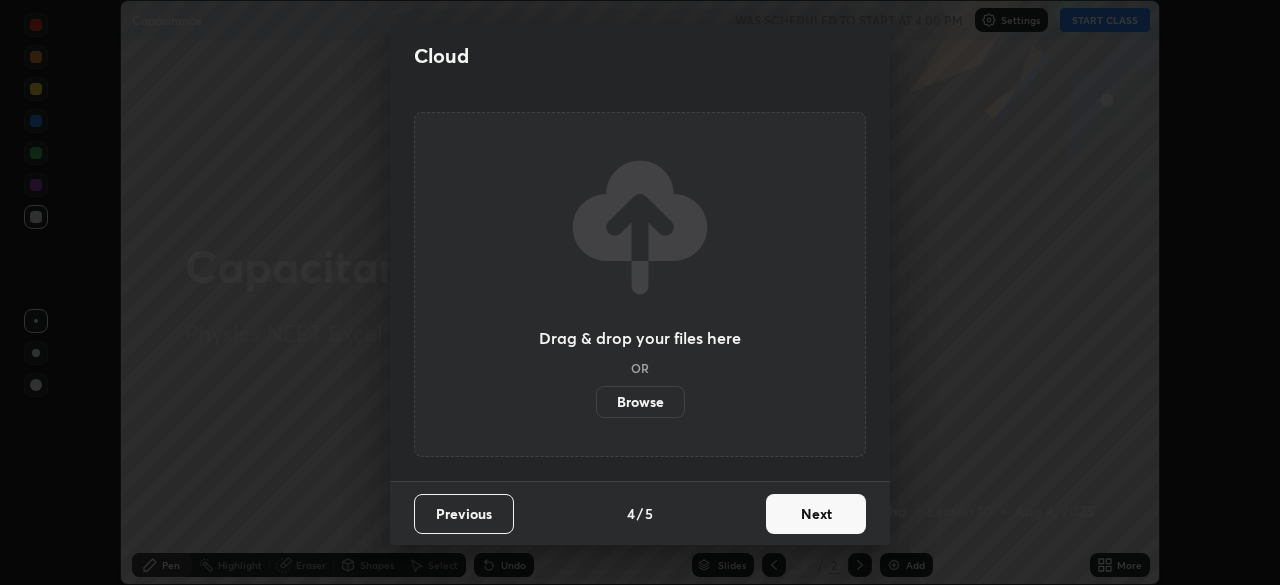 click on "Next" at bounding box center [816, 514] 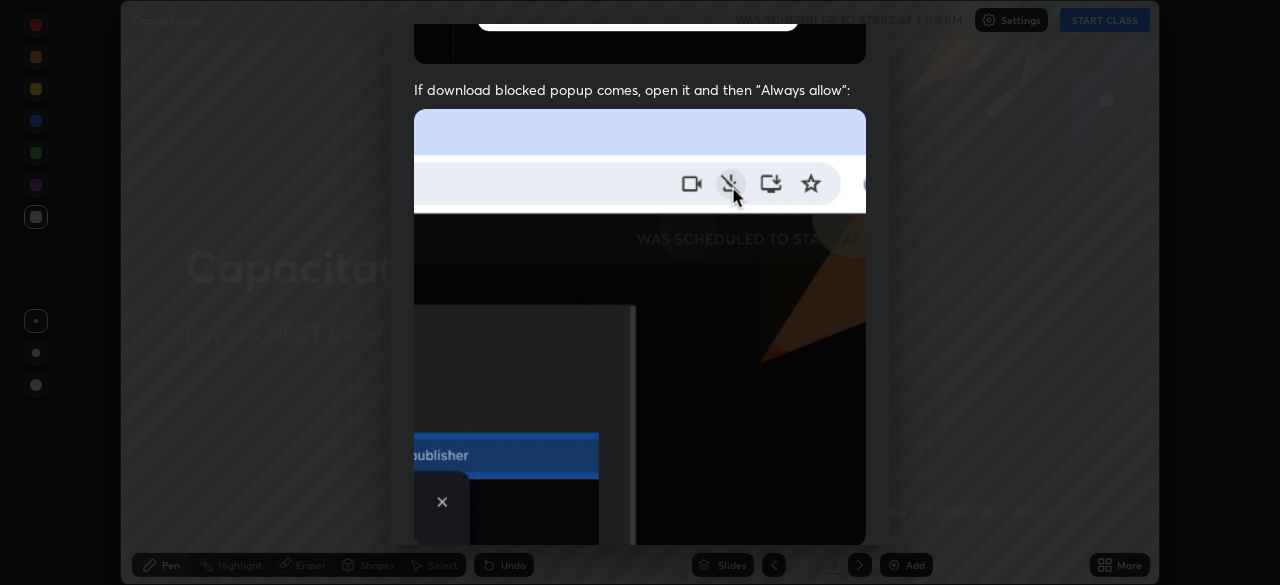 scroll, scrollTop: 479, scrollLeft: 0, axis: vertical 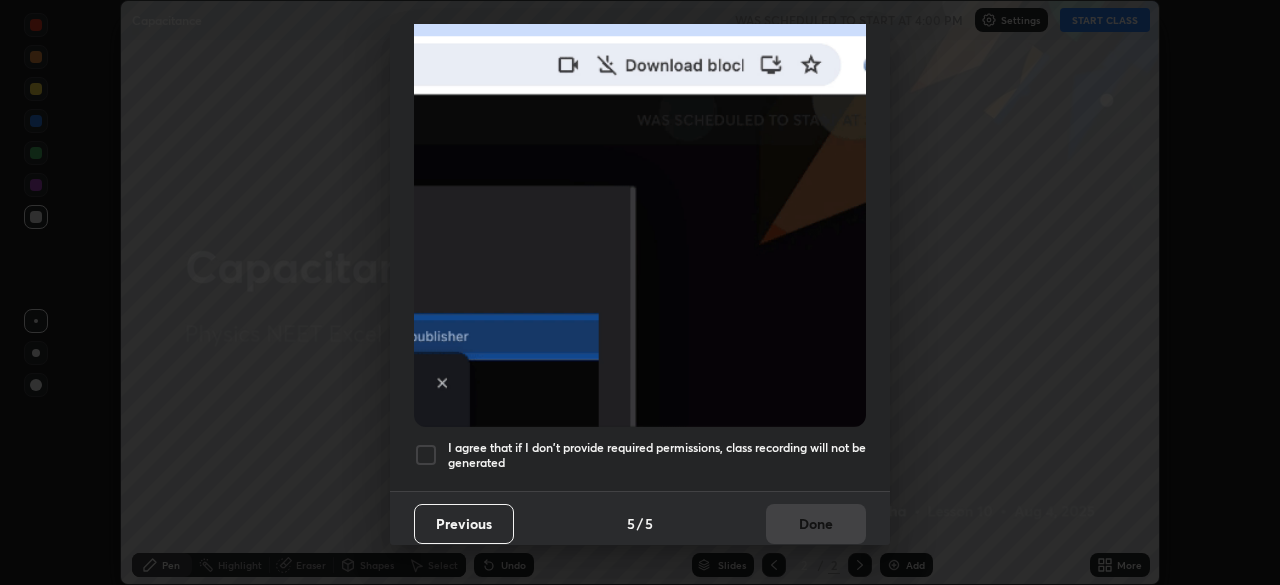 click at bounding box center [426, 455] 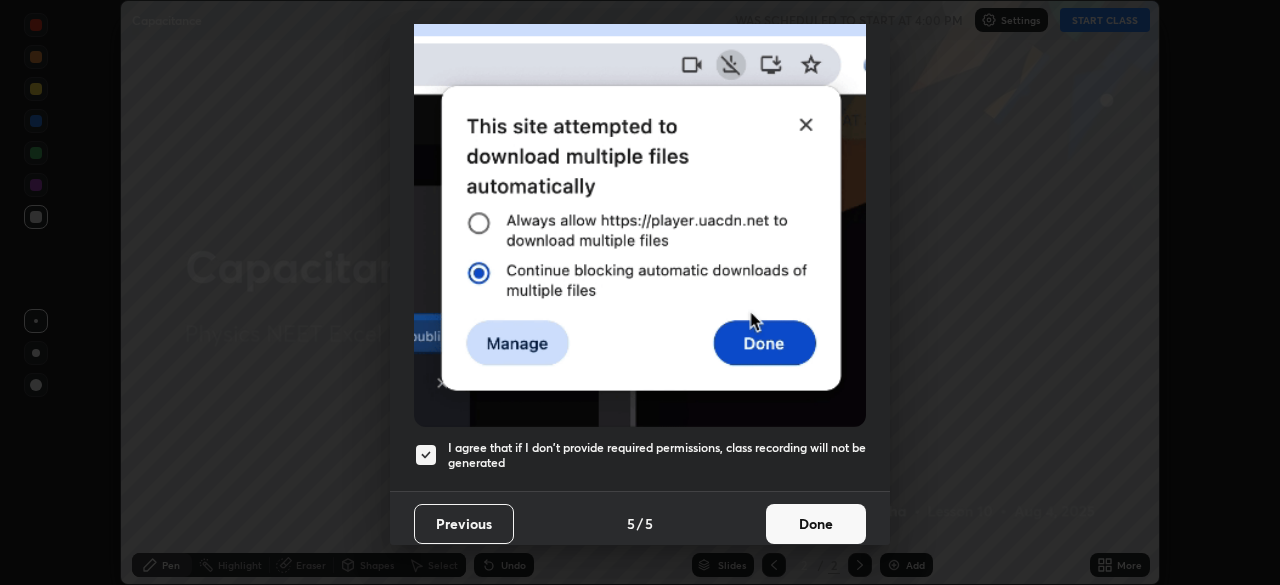 click on "Done" at bounding box center (816, 524) 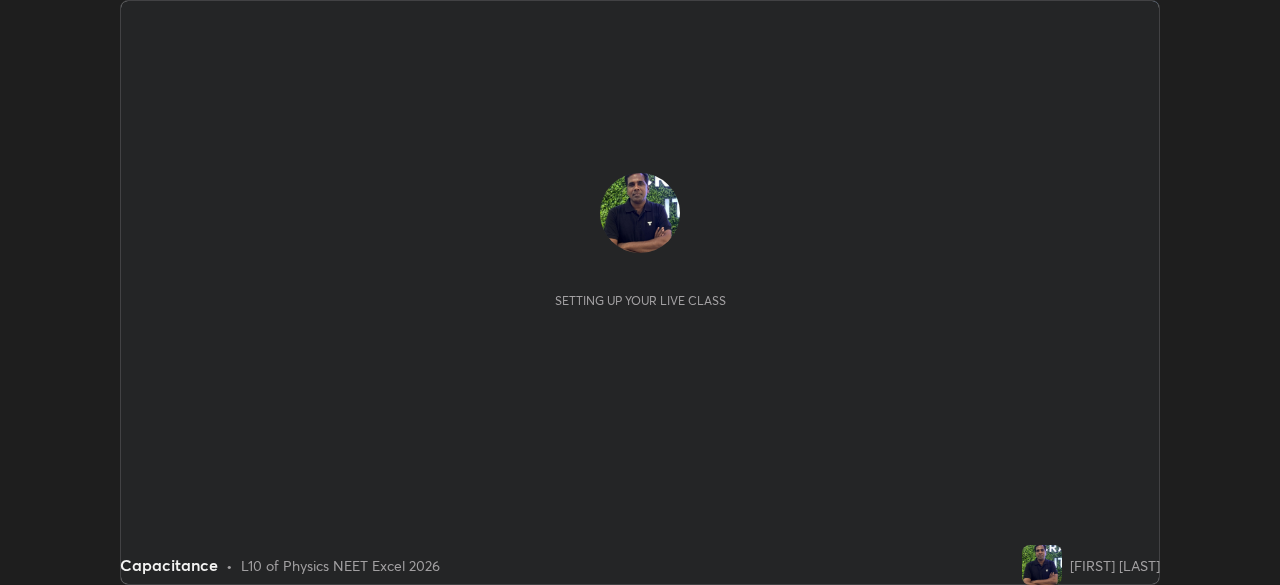 scroll, scrollTop: 0, scrollLeft: 0, axis: both 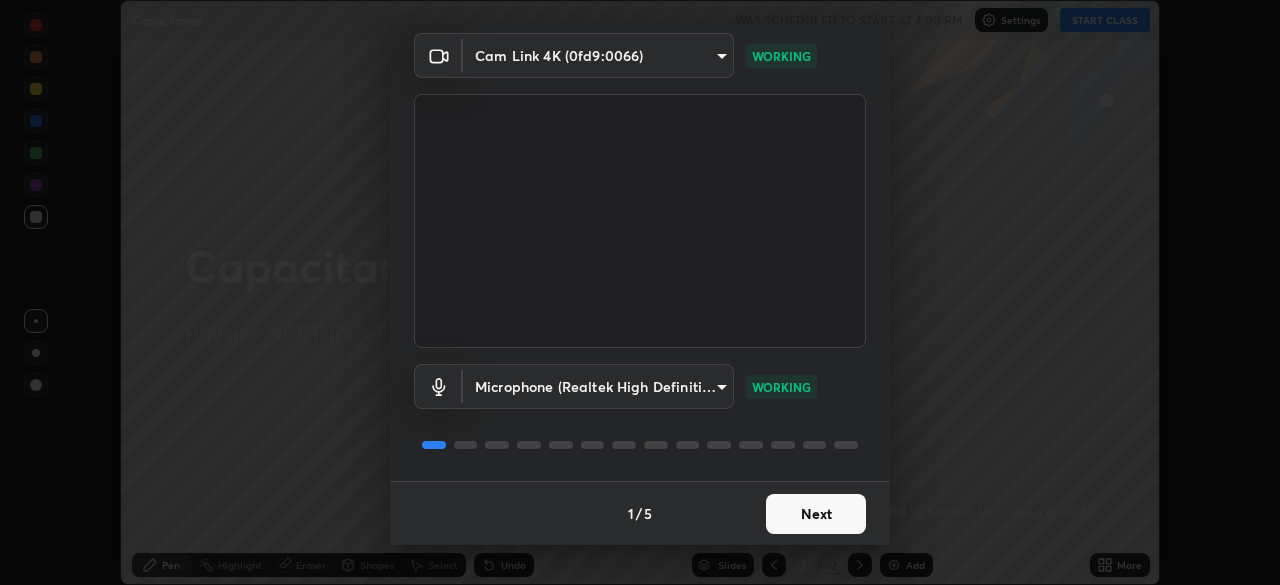 click on "Next" at bounding box center [816, 514] 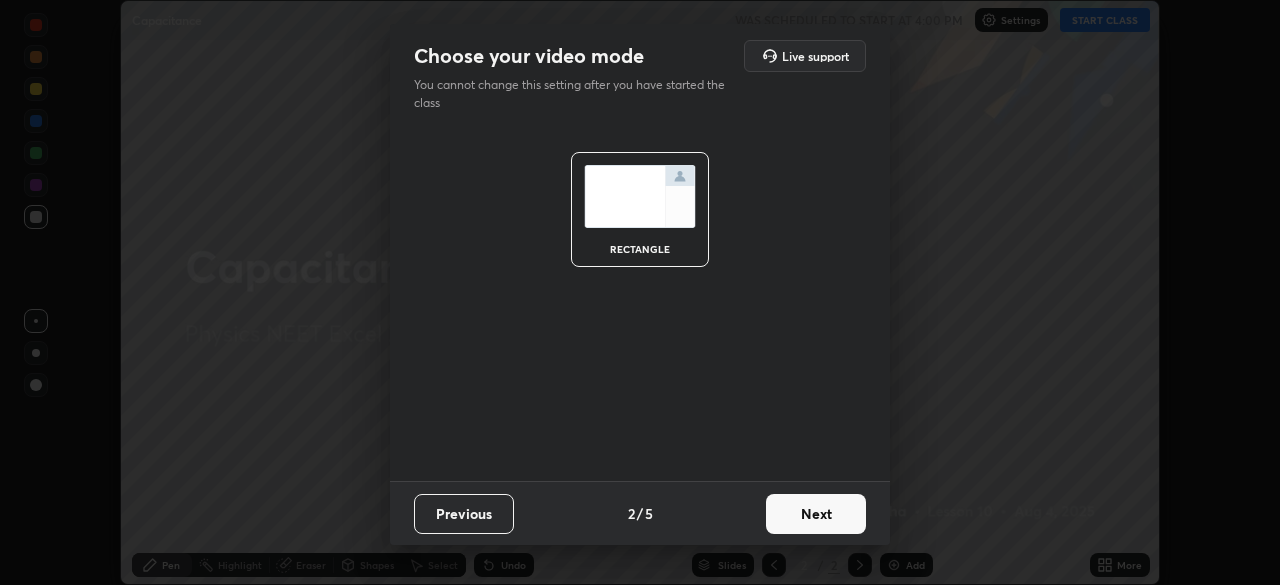 scroll, scrollTop: 0, scrollLeft: 0, axis: both 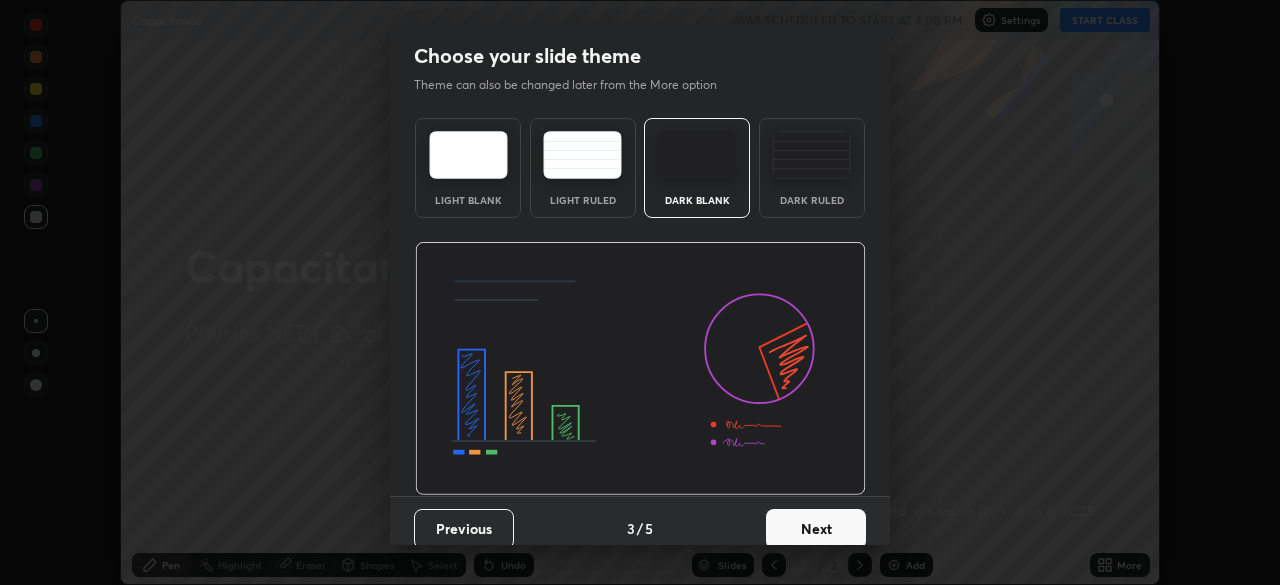 click on "Next" at bounding box center (816, 529) 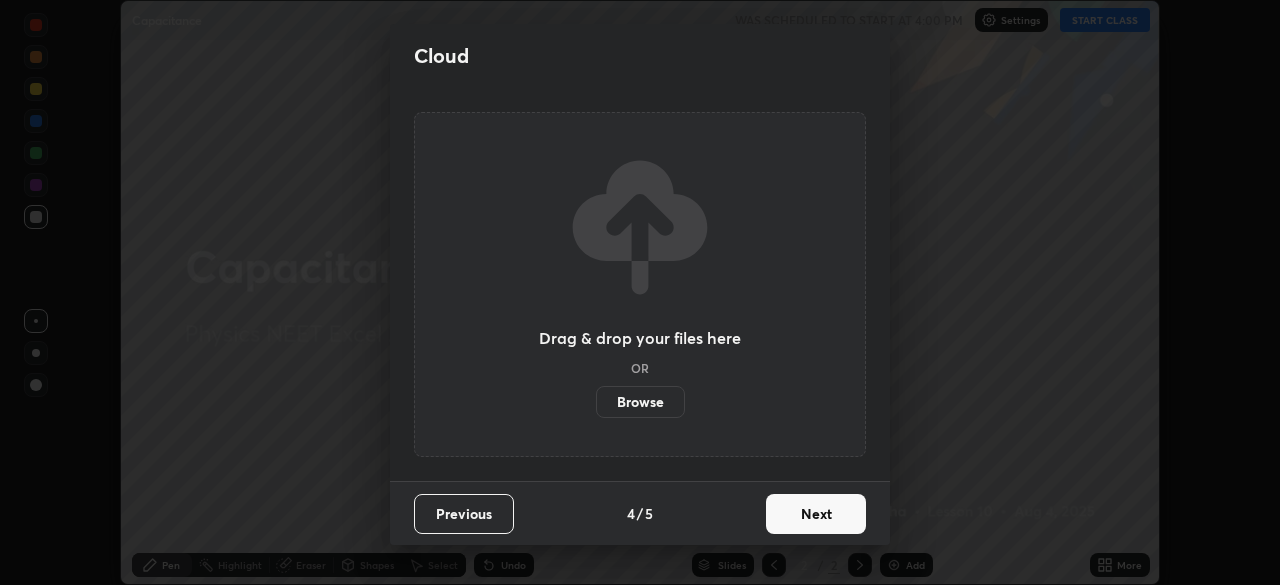 click on "Next" at bounding box center (816, 514) 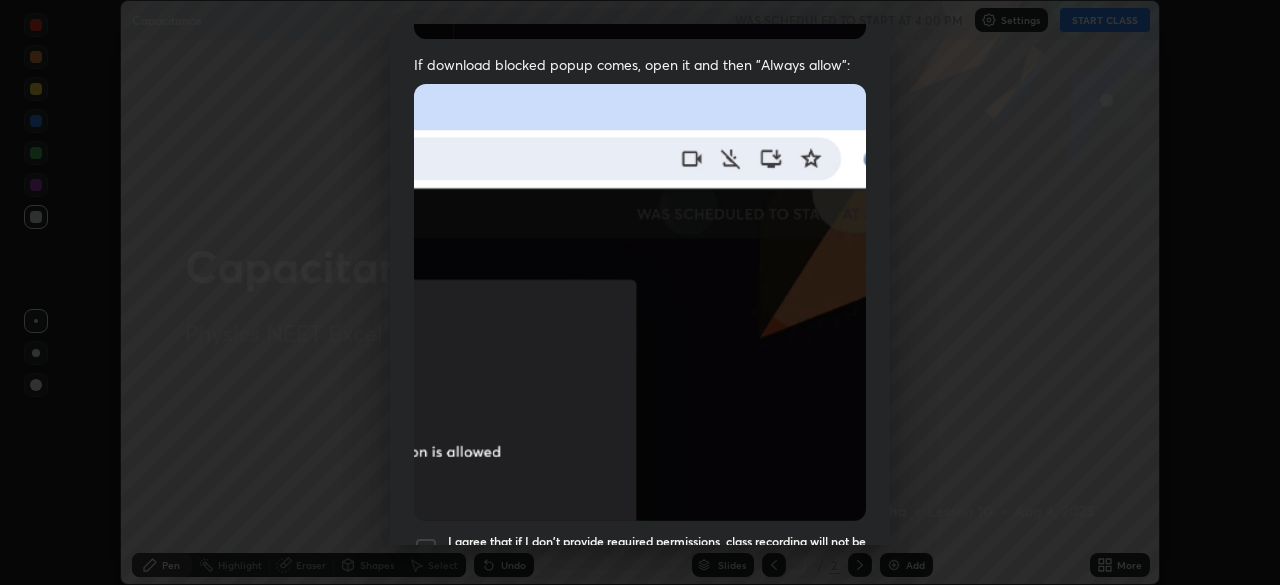 scroll, scrollTop: 479, scrollLeft: 0, axis: vertical 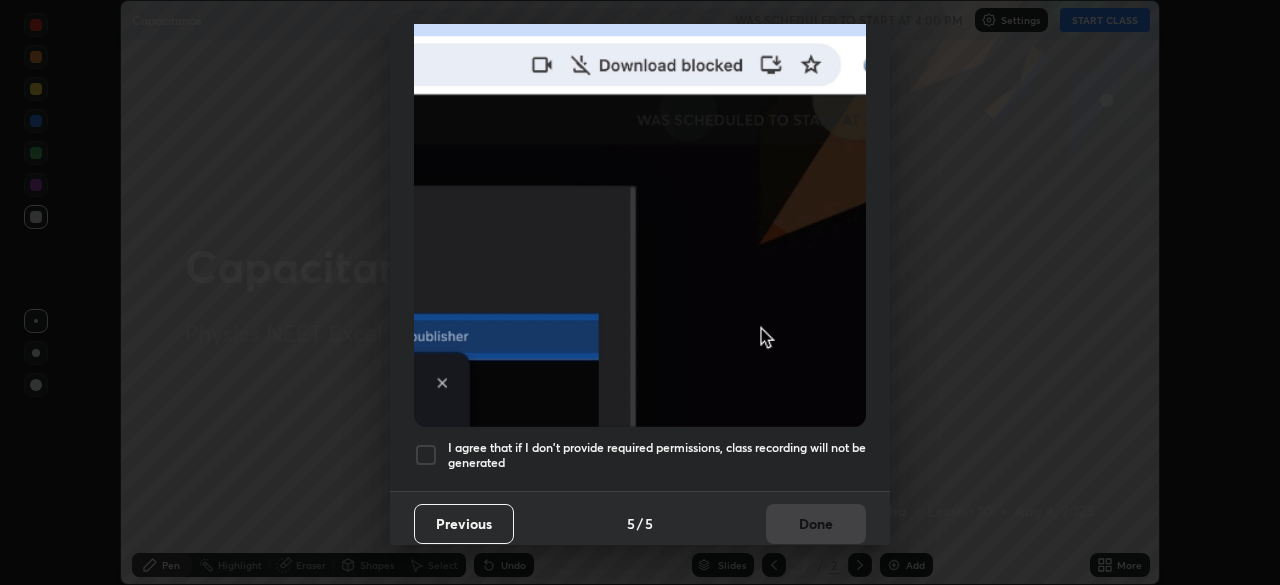 click at bounding box center [426, 455] 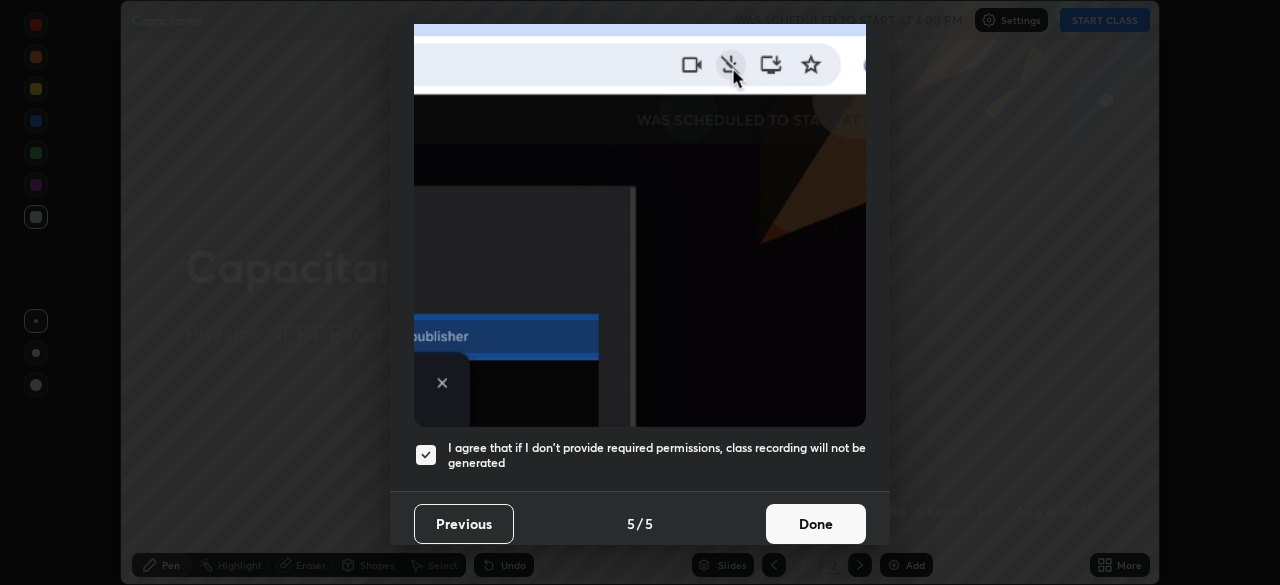 click on "Done" at bounding box center [816, 524] 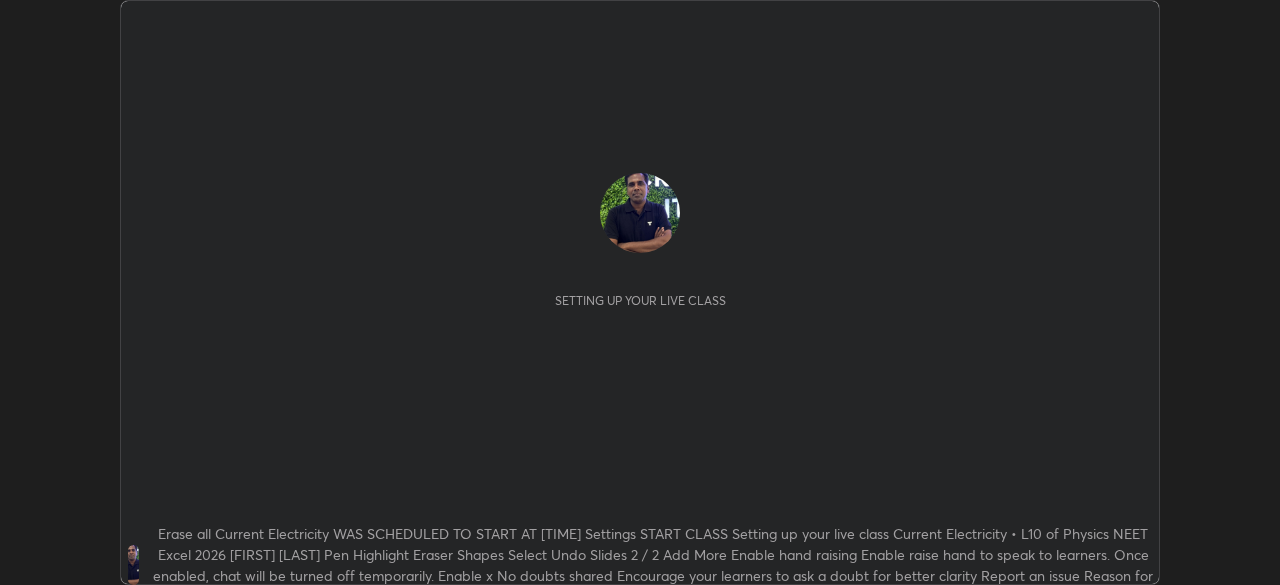 scroll, scrollTop: 0, scrollLeft: 0, axis: both 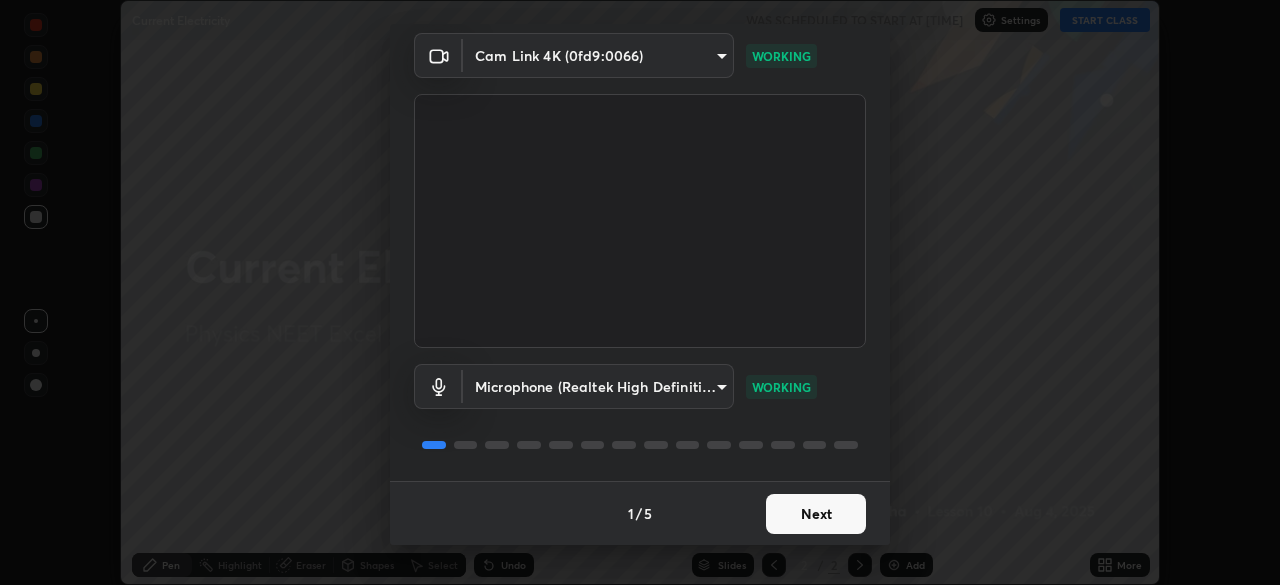 click on "Next" at bounding box center [816, 514] 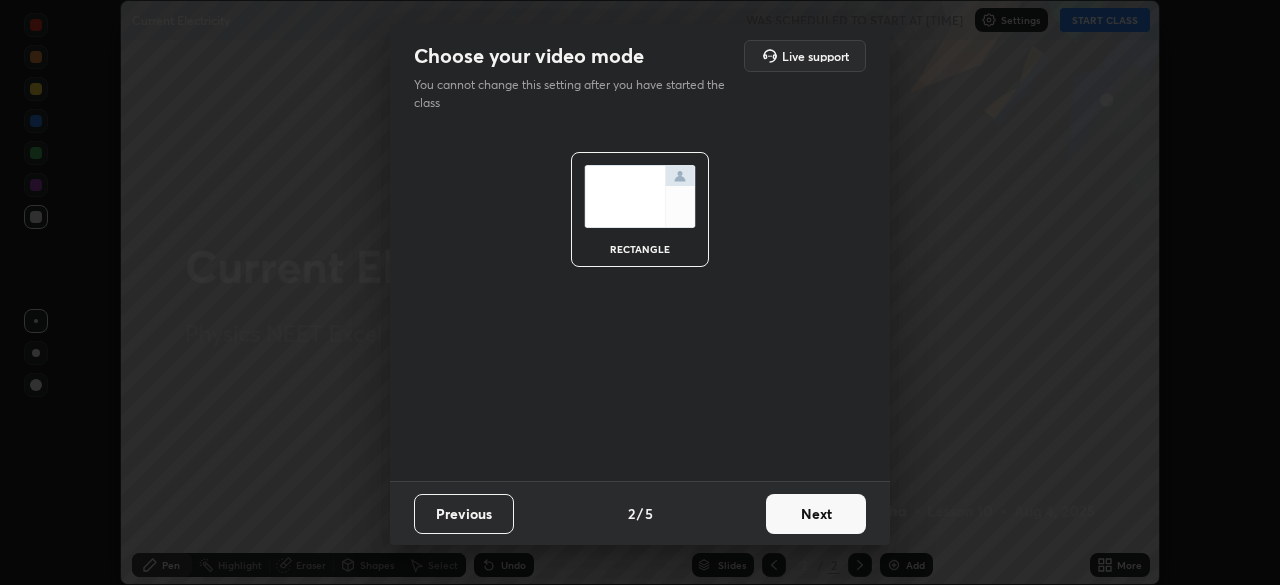 scroll, scrollTop: 0, scrollLeft: 0, axis: both 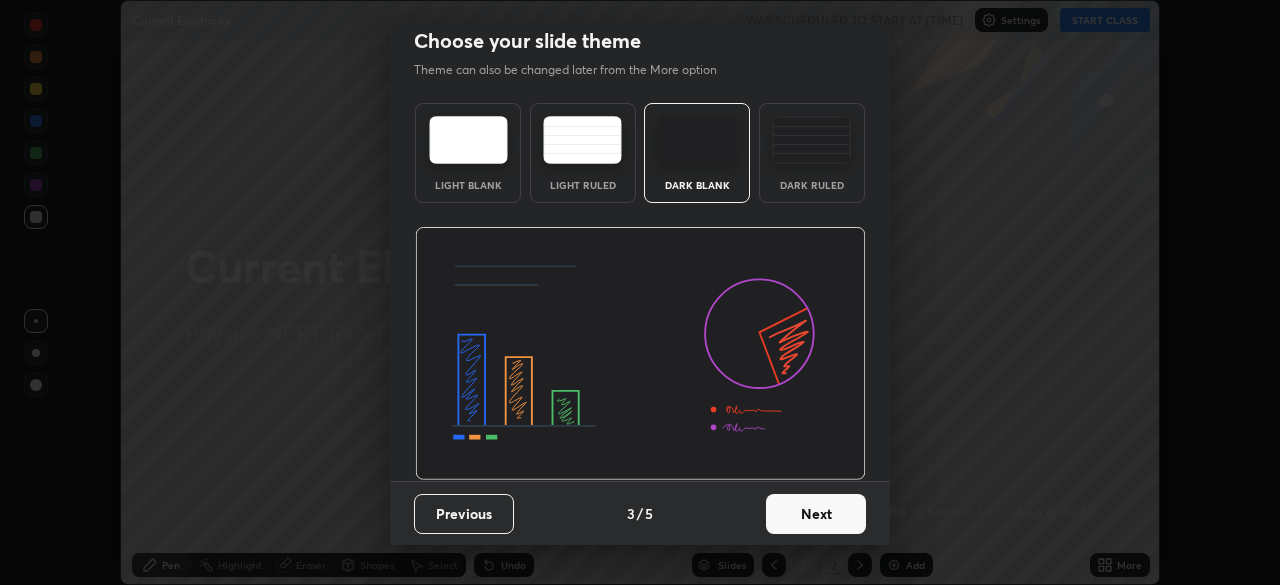 click on "Next" at bounding box center (816, 514) 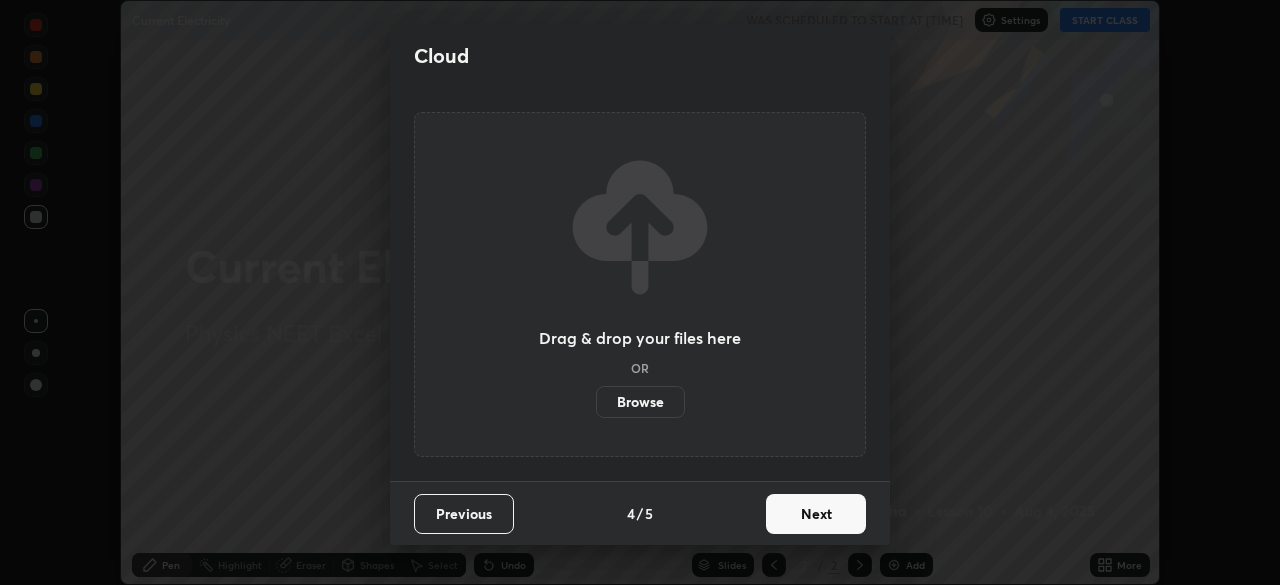 click on "Next" at bounding box center [816, 514] 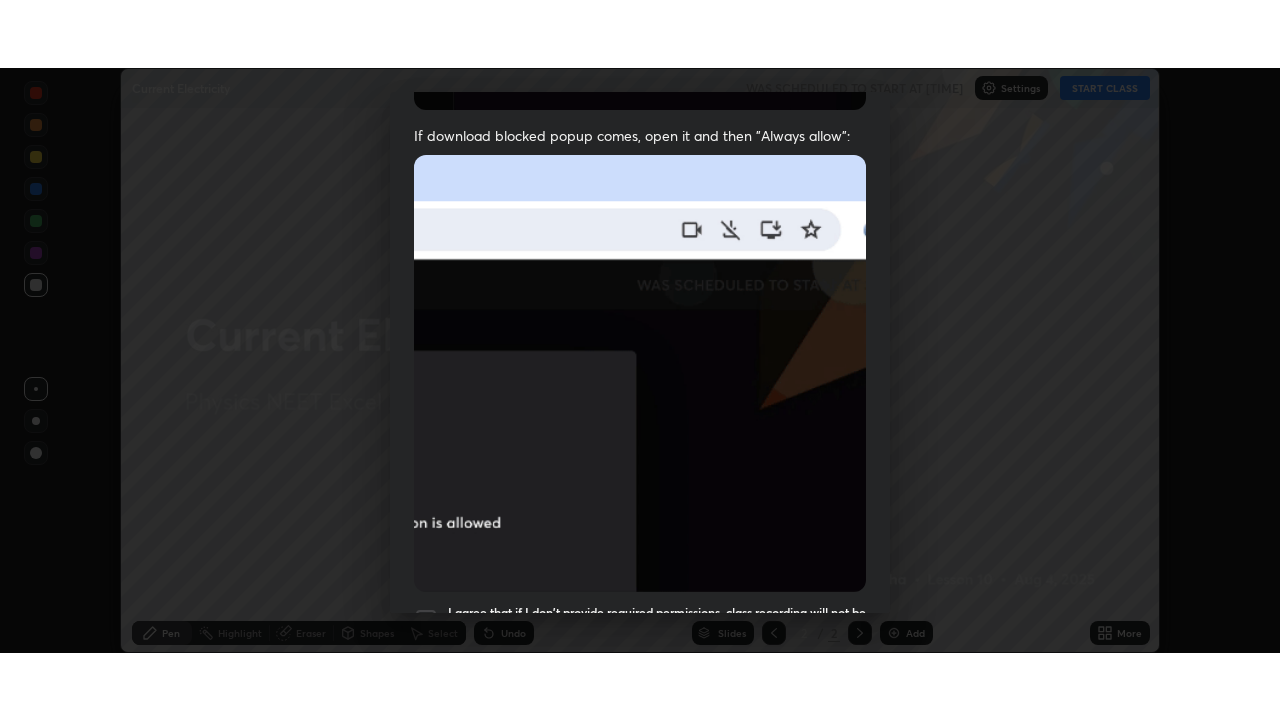 scroll, scrollTop: 479, scrollLeft: 0, axis: vertical 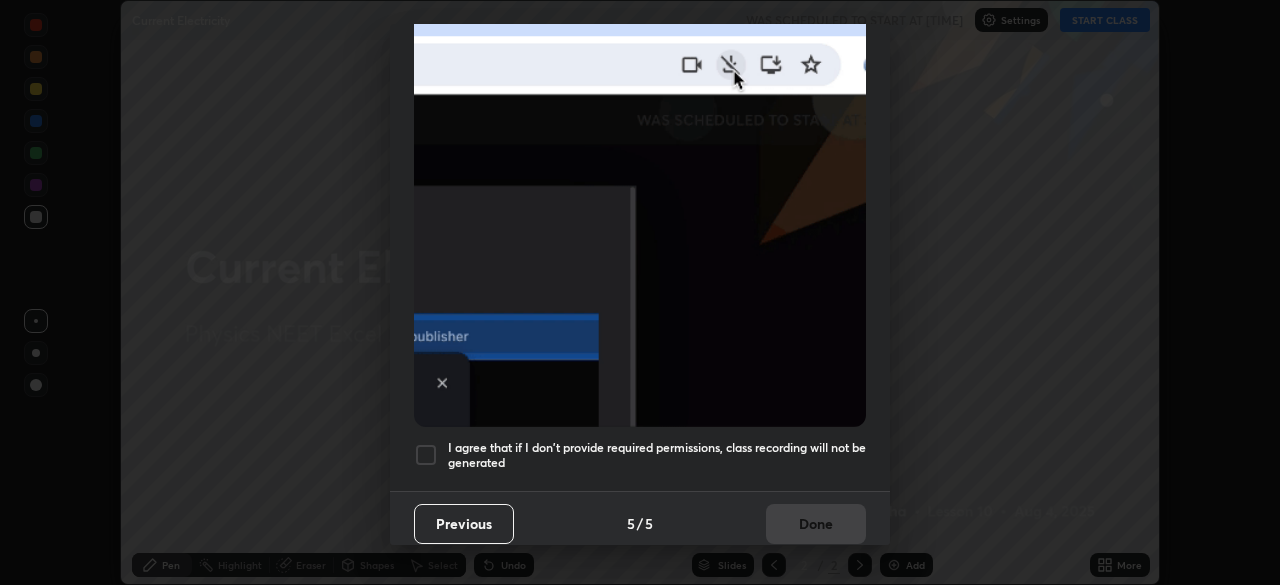 click at bounding box center (426, 455) 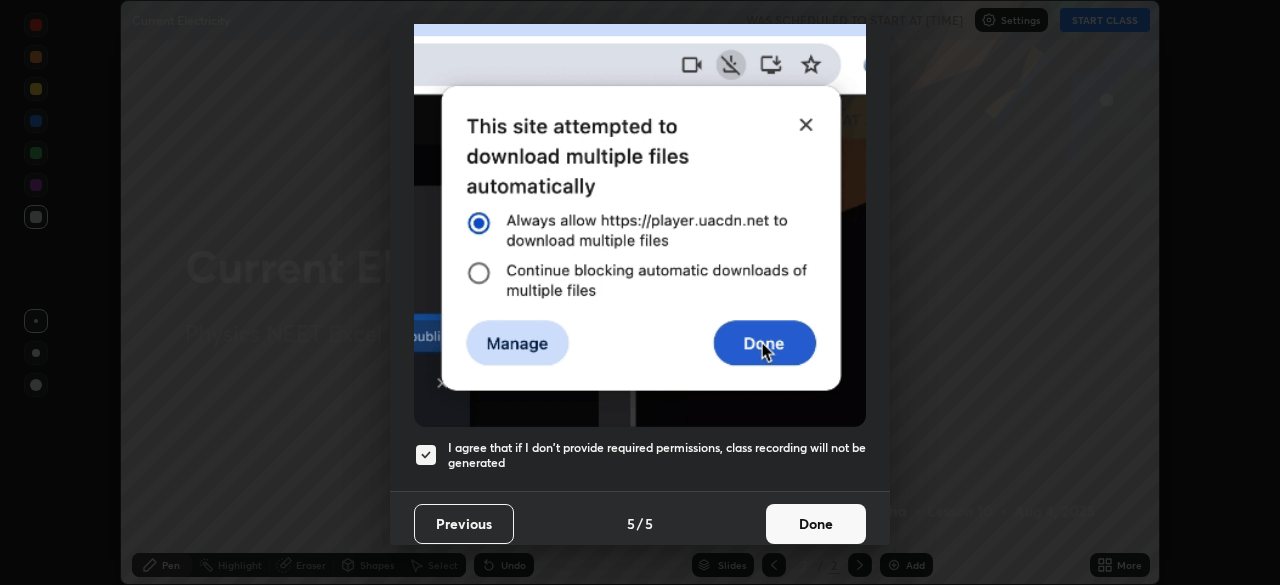 click on "Done" at bounding box center [816, 524] 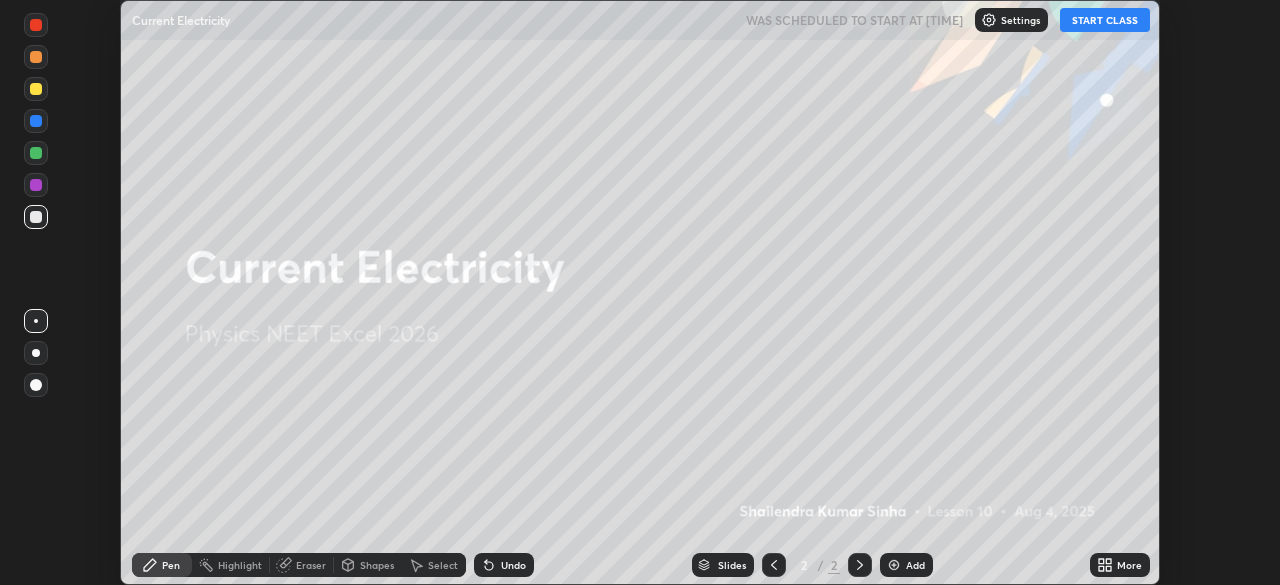 click on "More" at bounding box center (1129, 565) 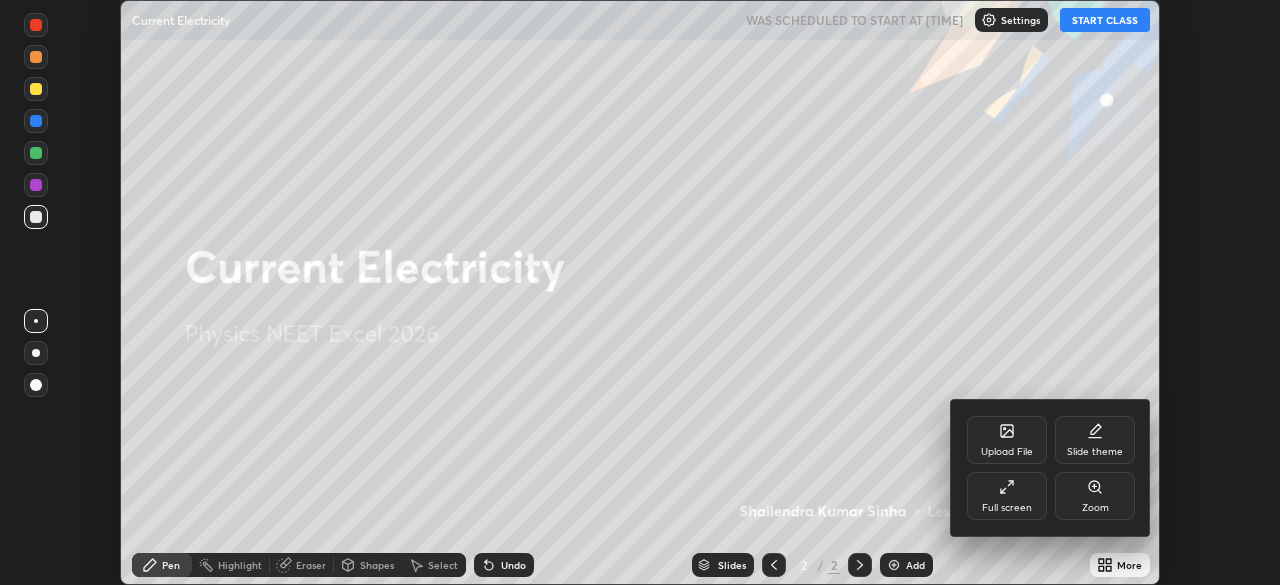click on "Full screen" at bounding box center (1007, 496) 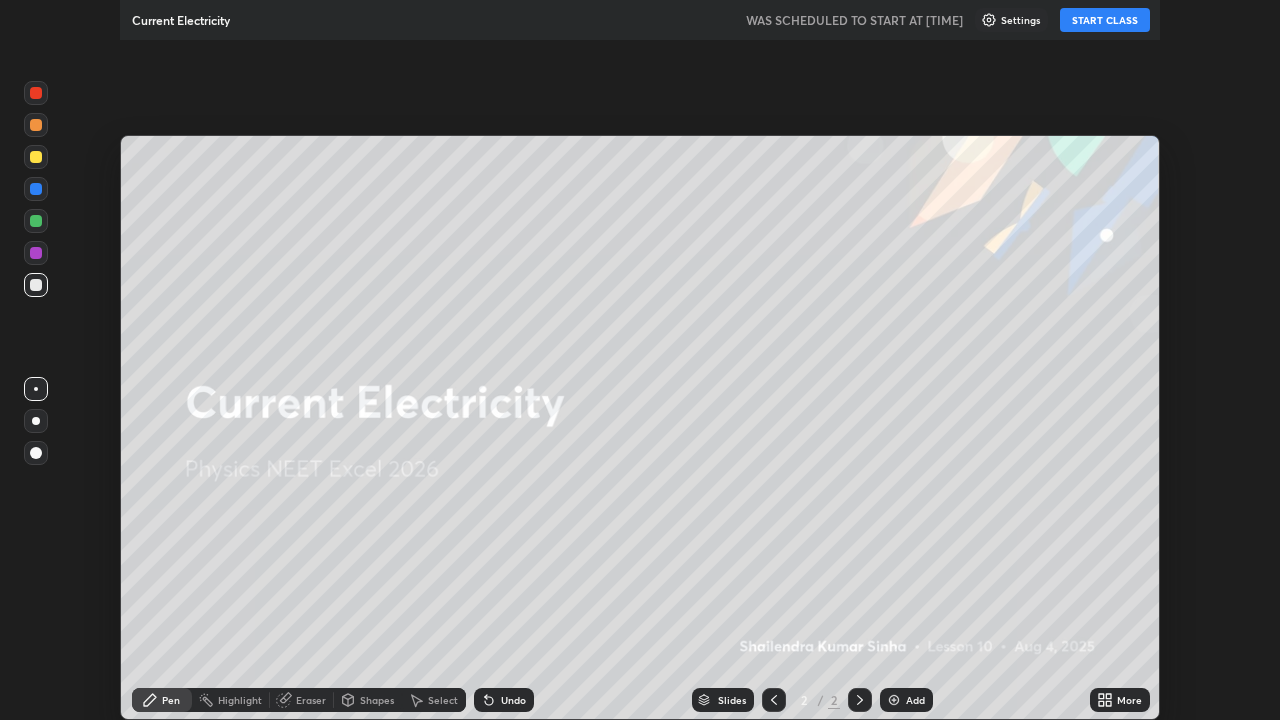 scroll, scrollTop: 99280, scrollLeft: 98720, axis: both 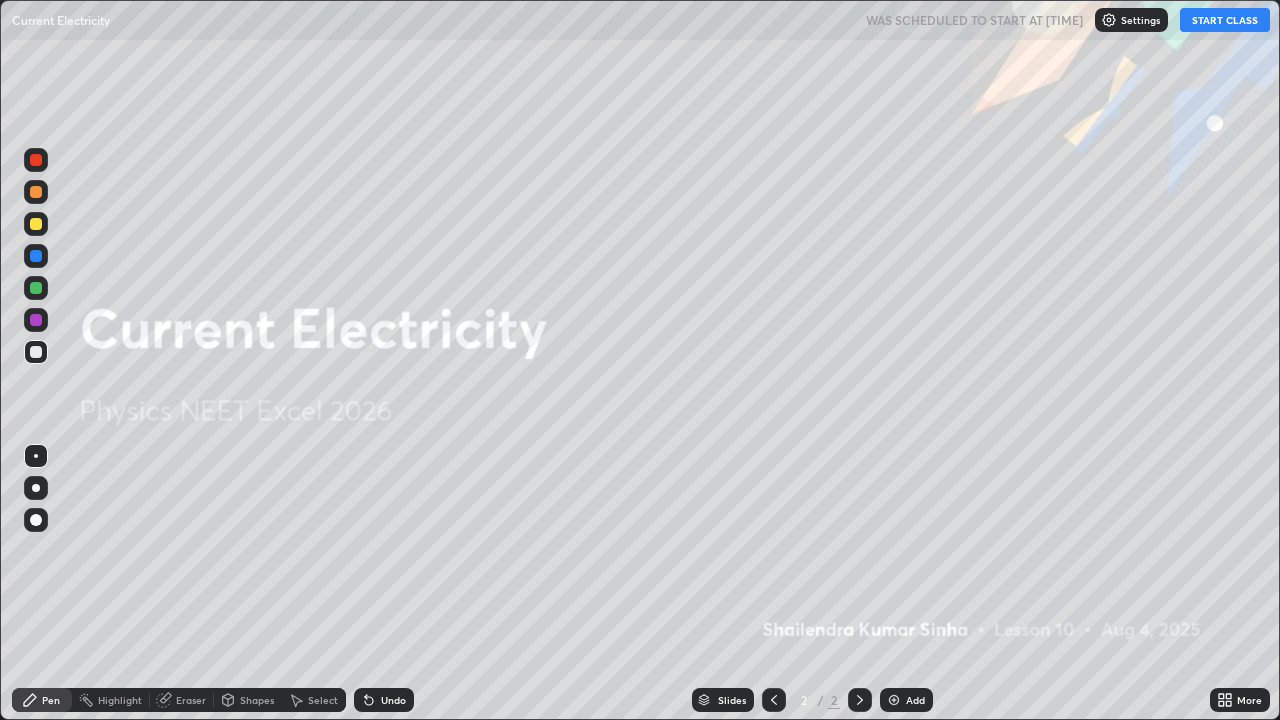 click on "Add" at bounding box center [906, 700] 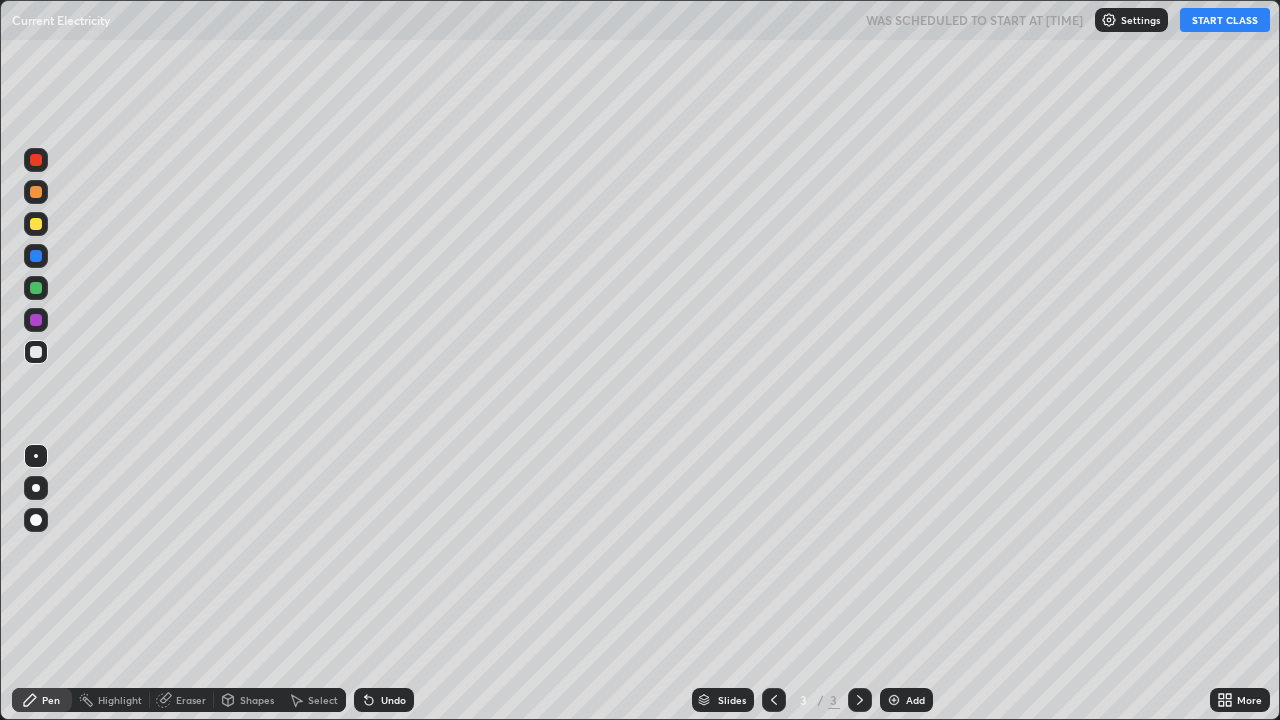 click on "START CLASS" at bounding box center (1225, 20) 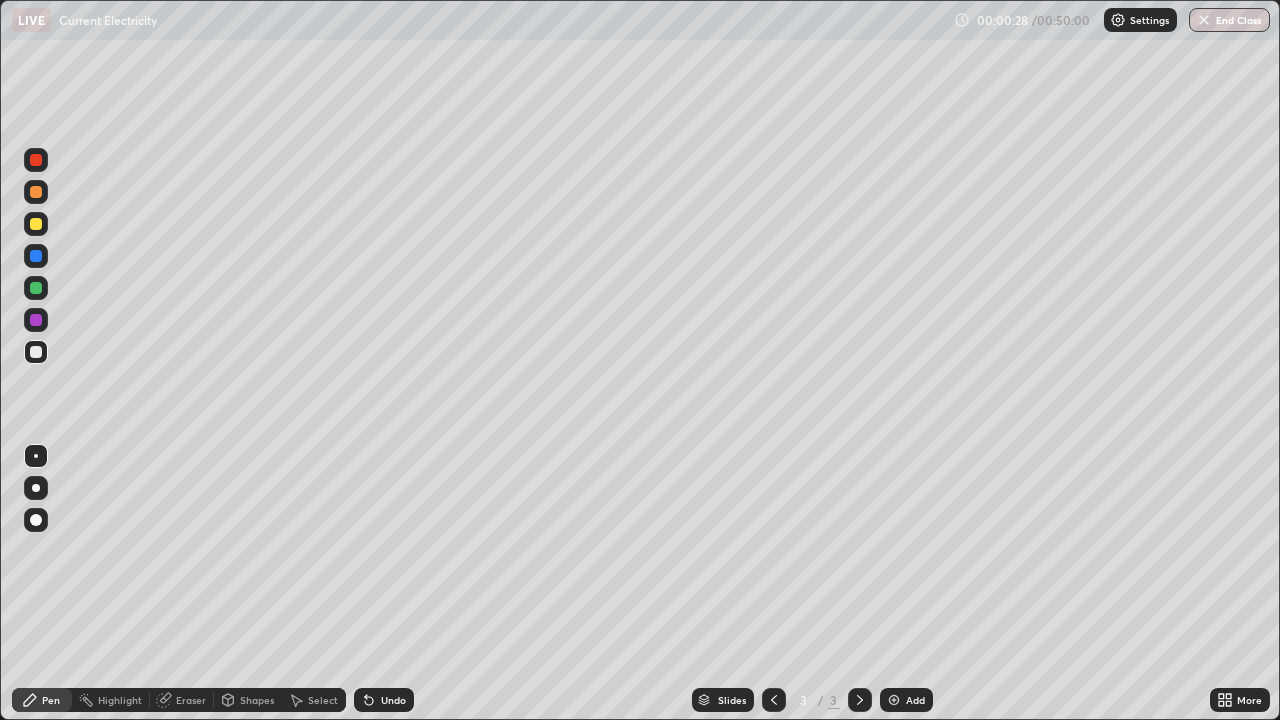 click on "Eraser" at bounding box center [191, 700] 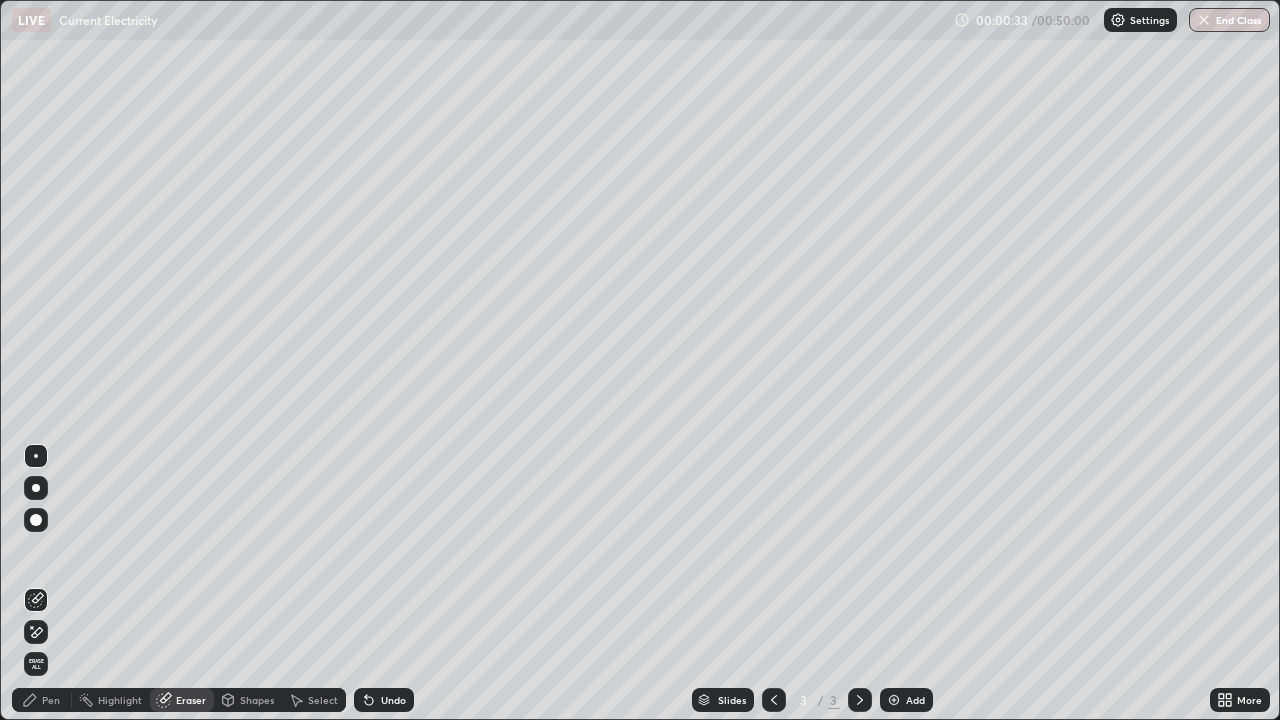 click on "Pen" at bounding box center (51, 700) 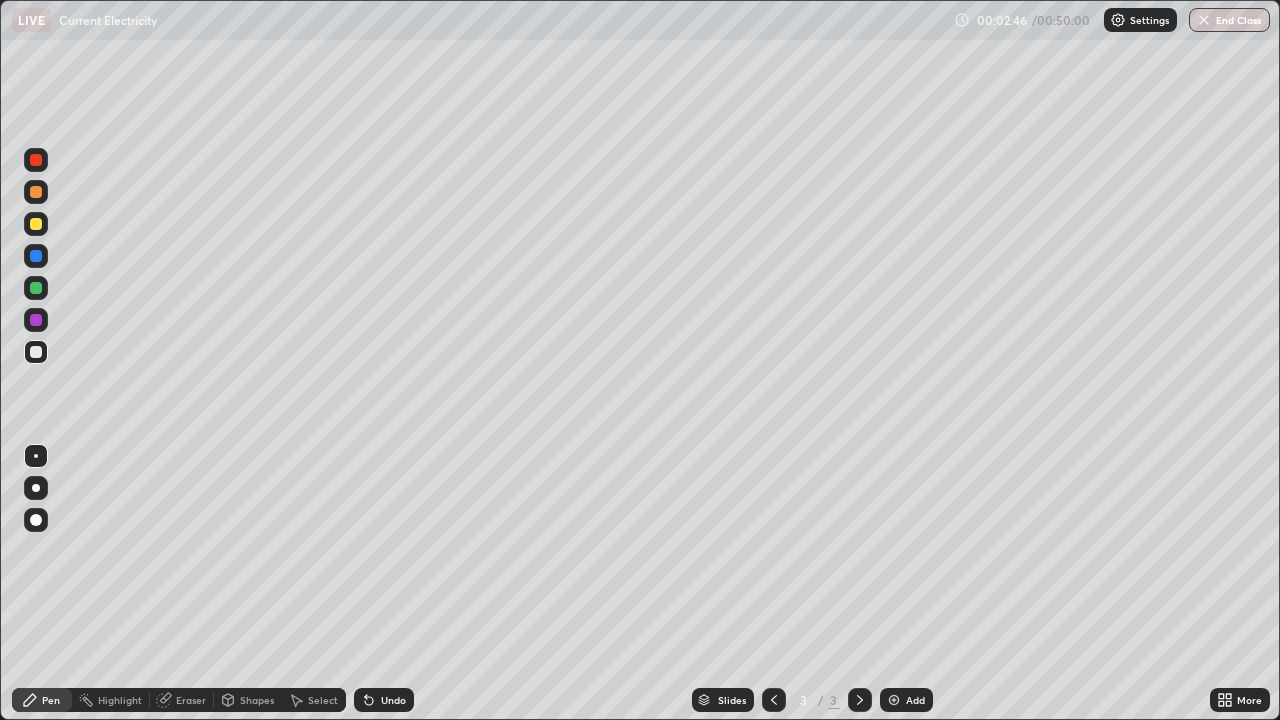 click on "Eraser" at bounding box center [191, 700] 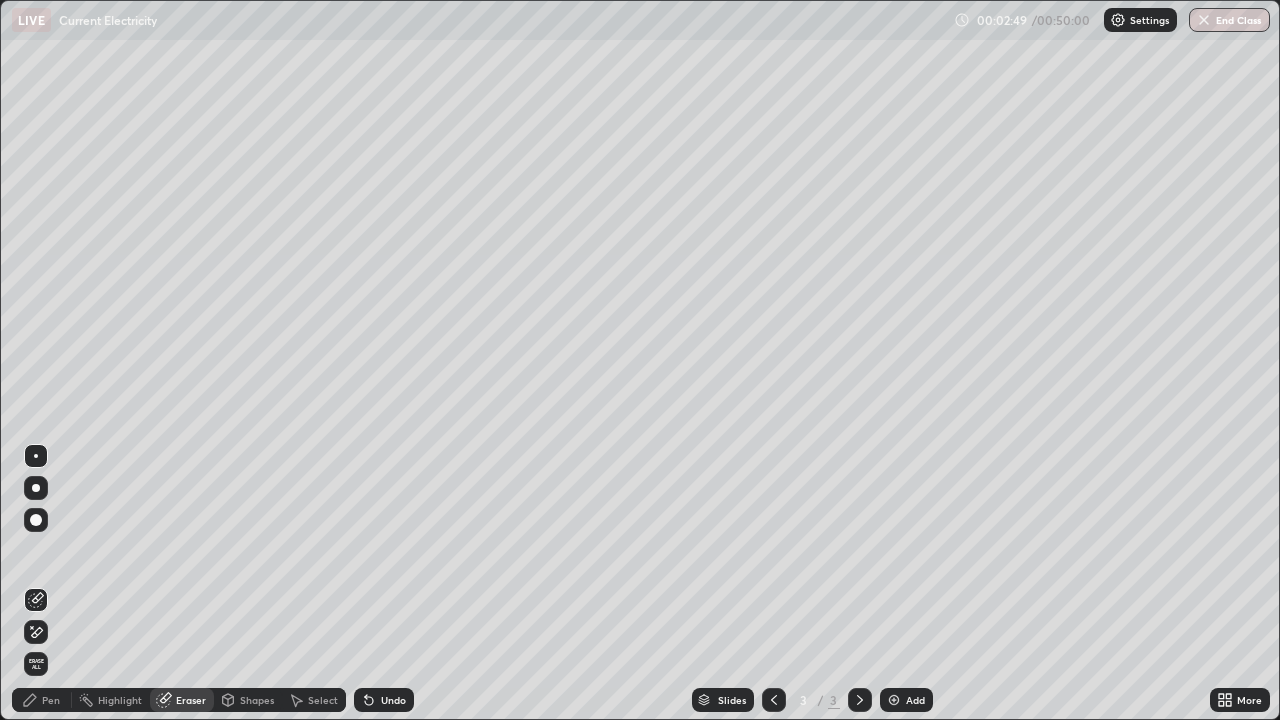 click on "Pen" at bounding box center [51, 700] 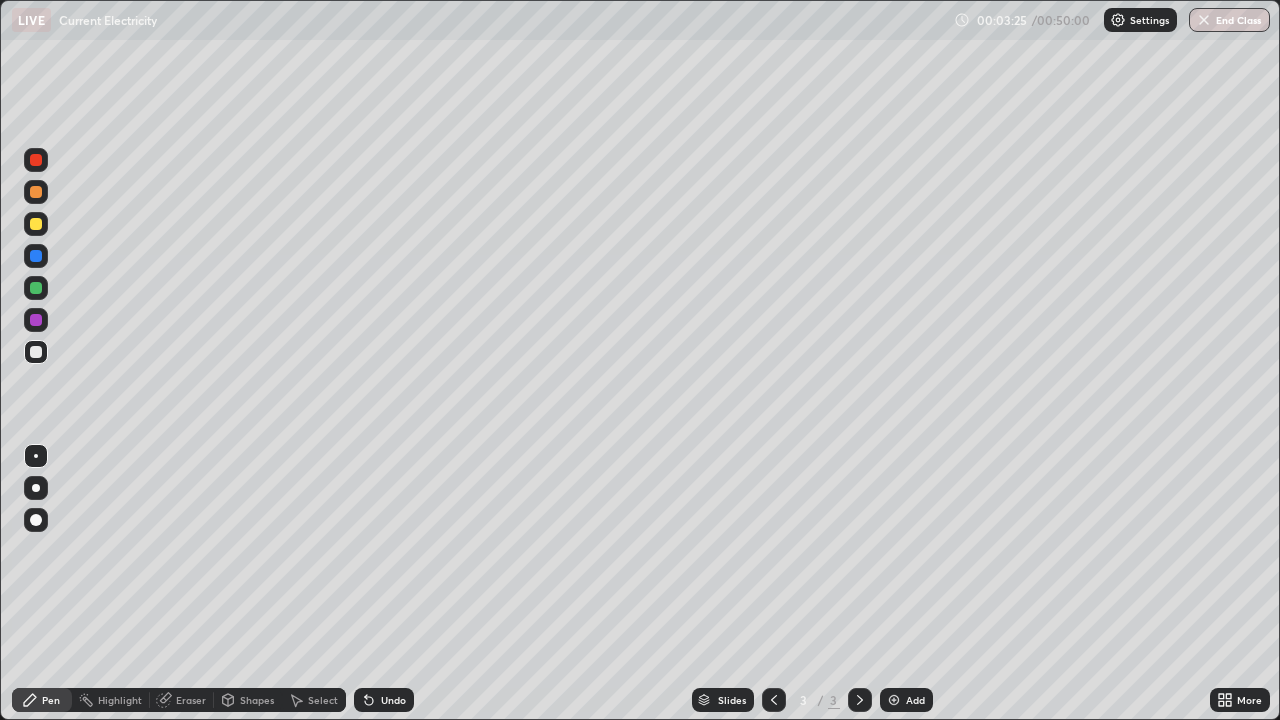 click at bounding box center (894, 700) 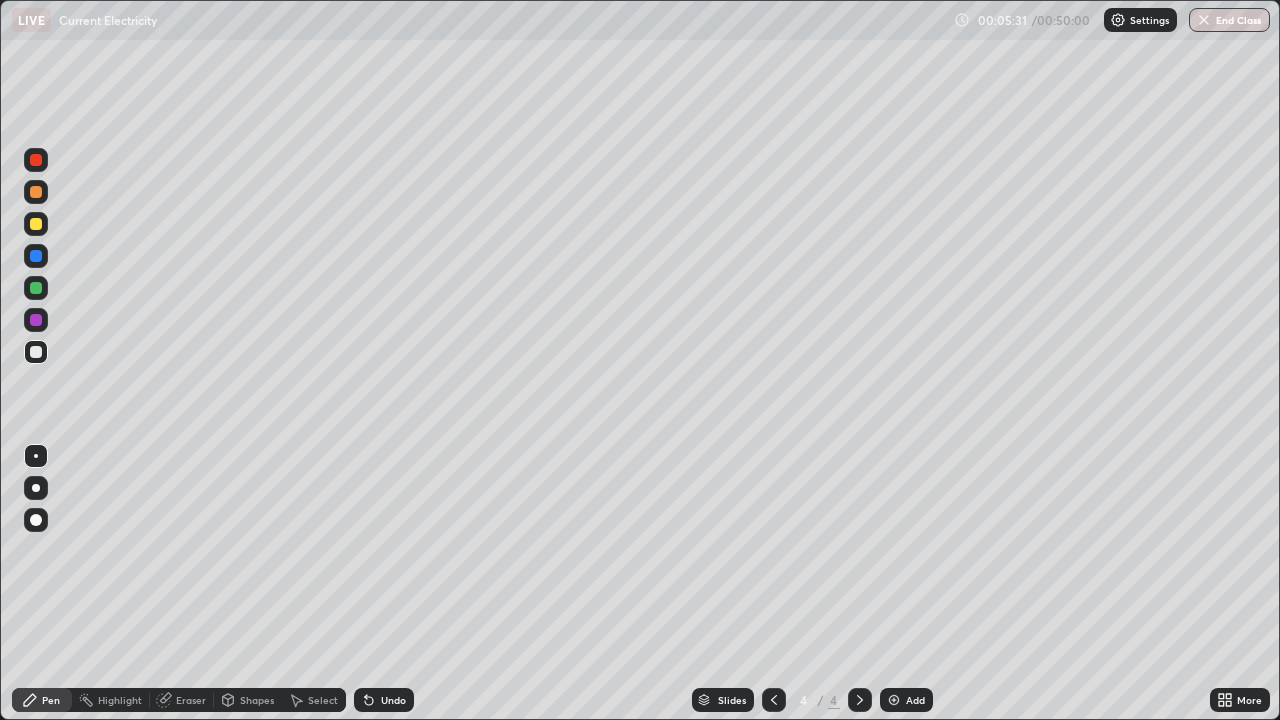 click on "Eraser" at bounding box center [191, 700] 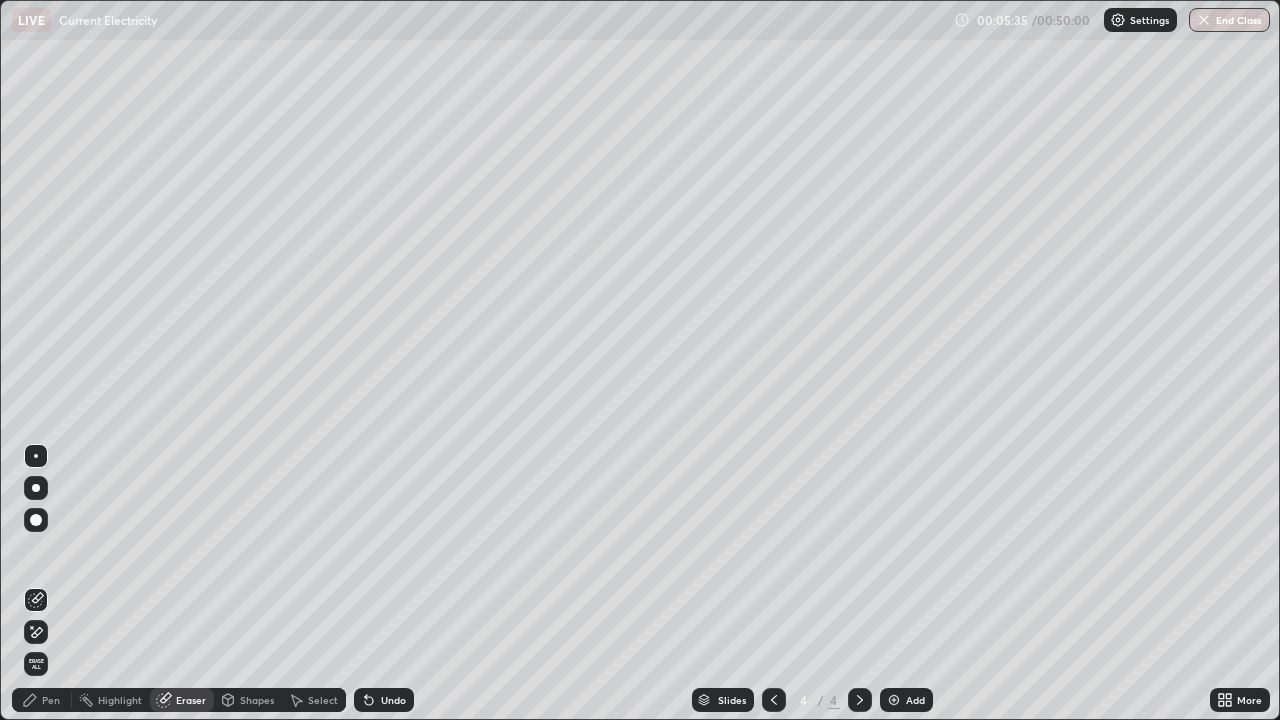 click on "Pen" at bounding box center [51, 700] 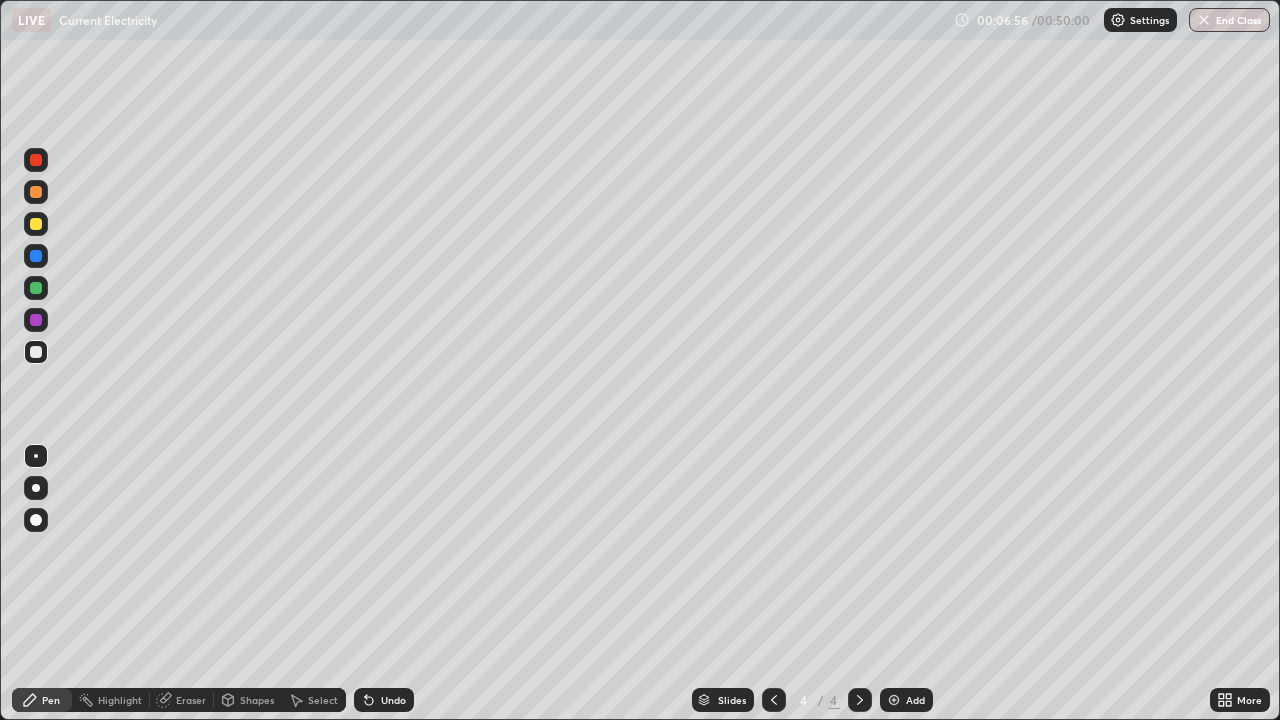 click at bounding box center (36, 320) 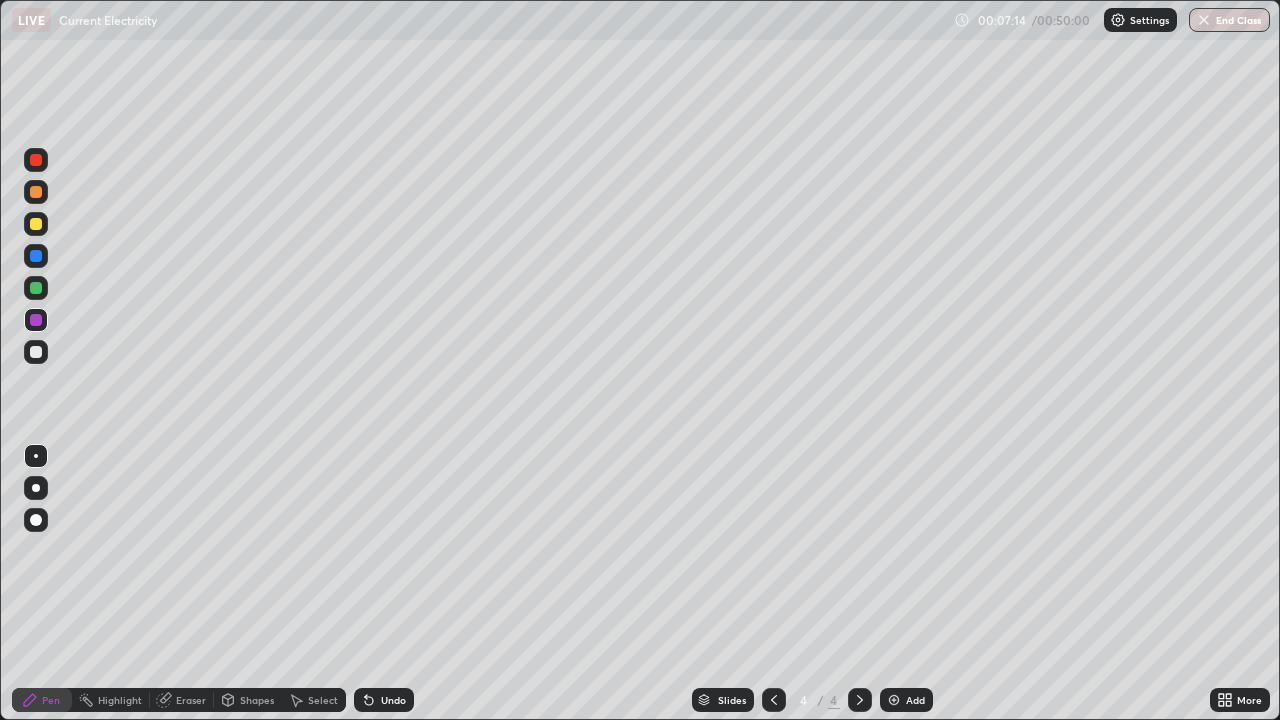 click on "Eraser" at bounding box center [191, 700] 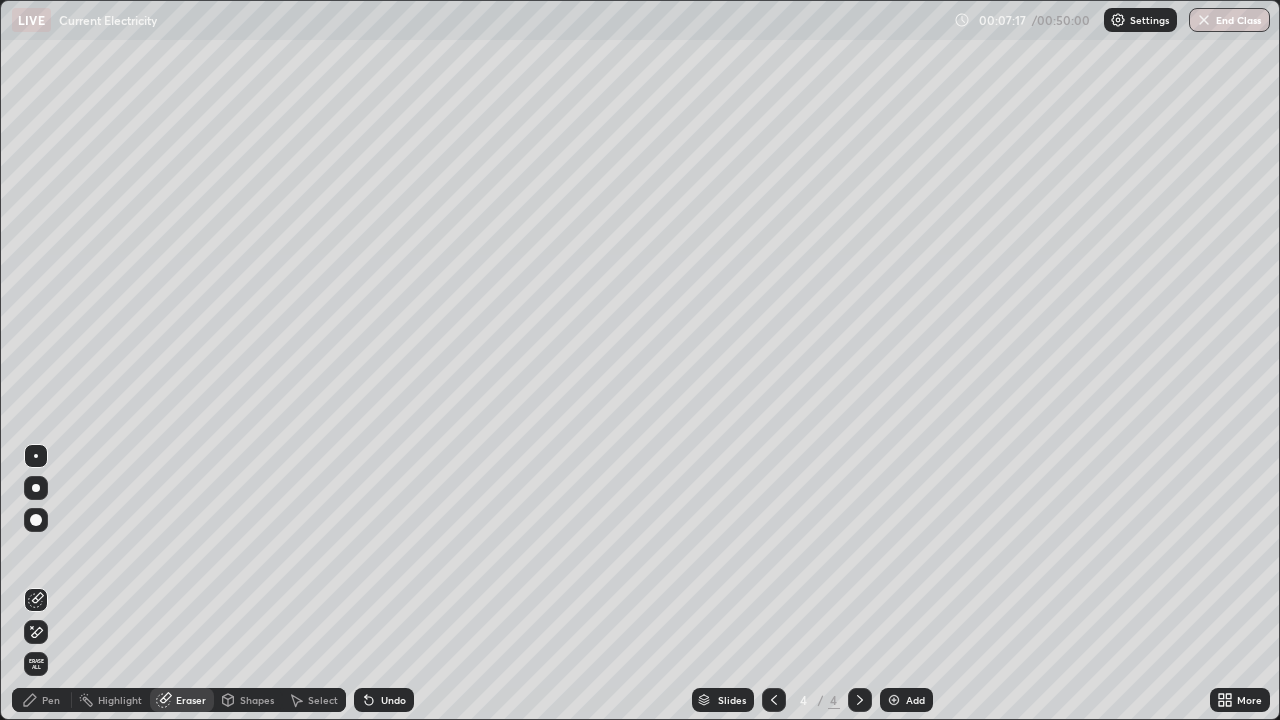 click at bounding box center [36, 520] 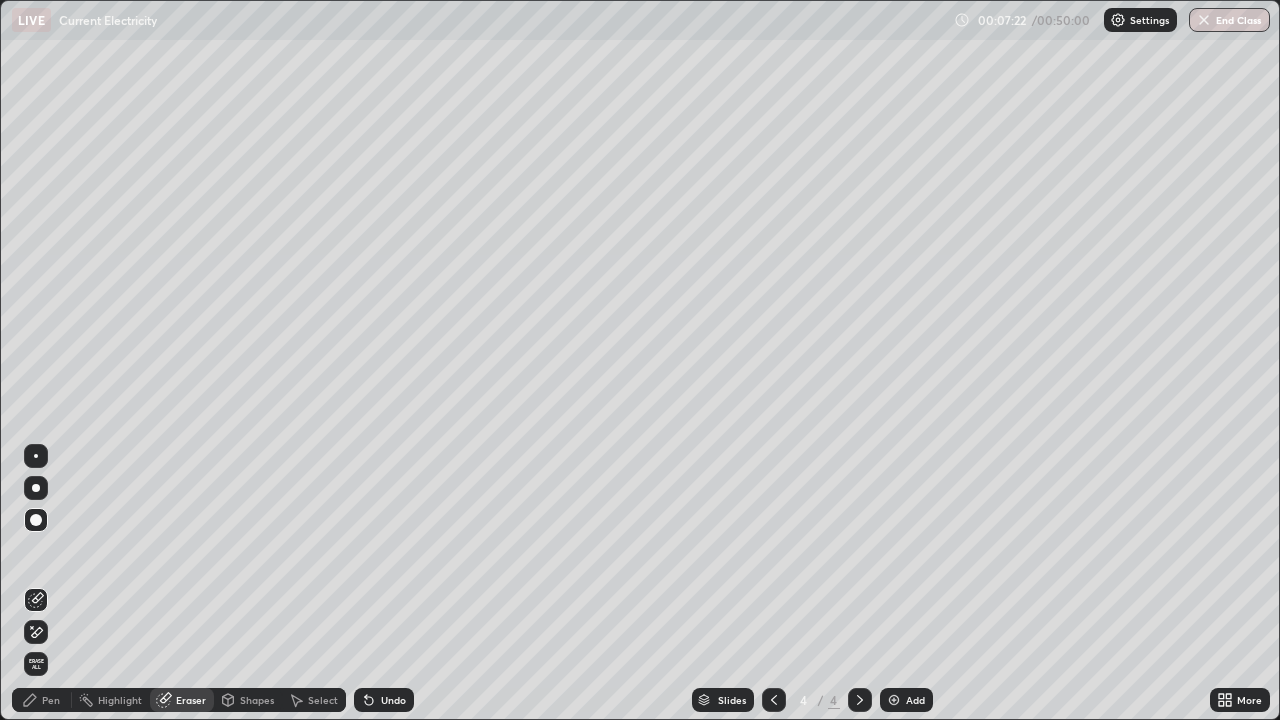 click on "Pen" at bounding box center (51, 700) 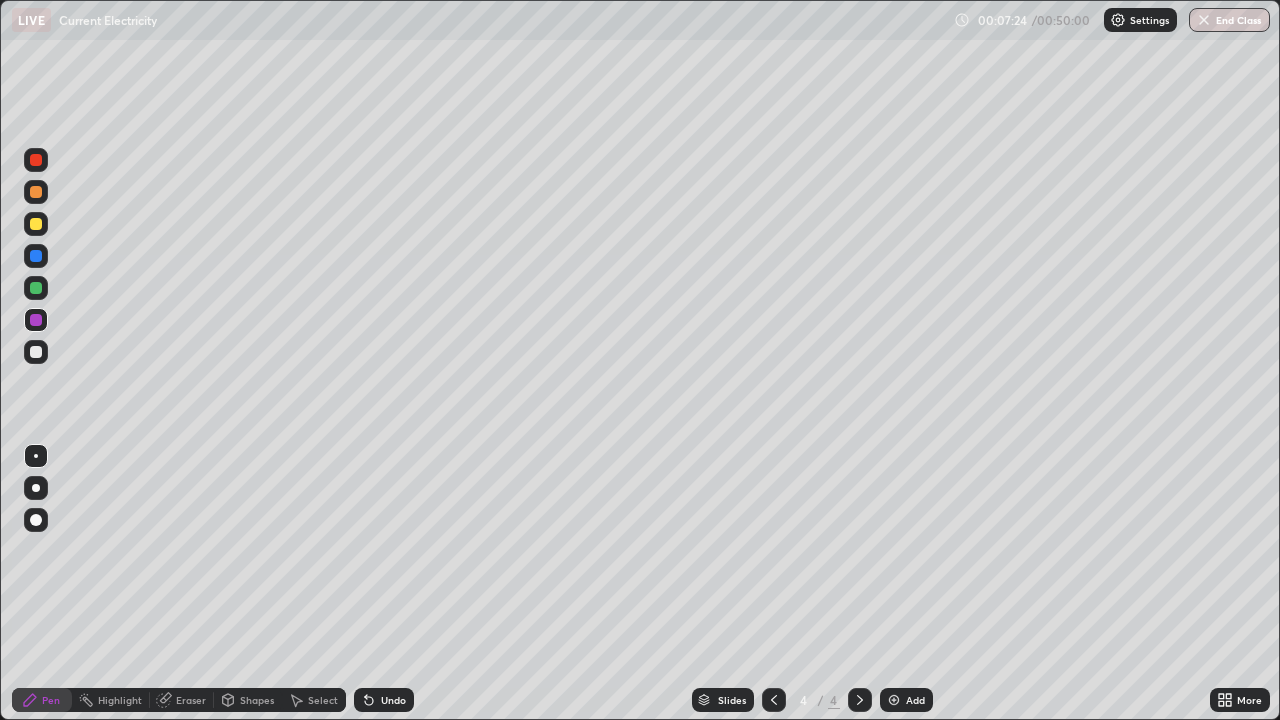click at bounding box center (36, 352) 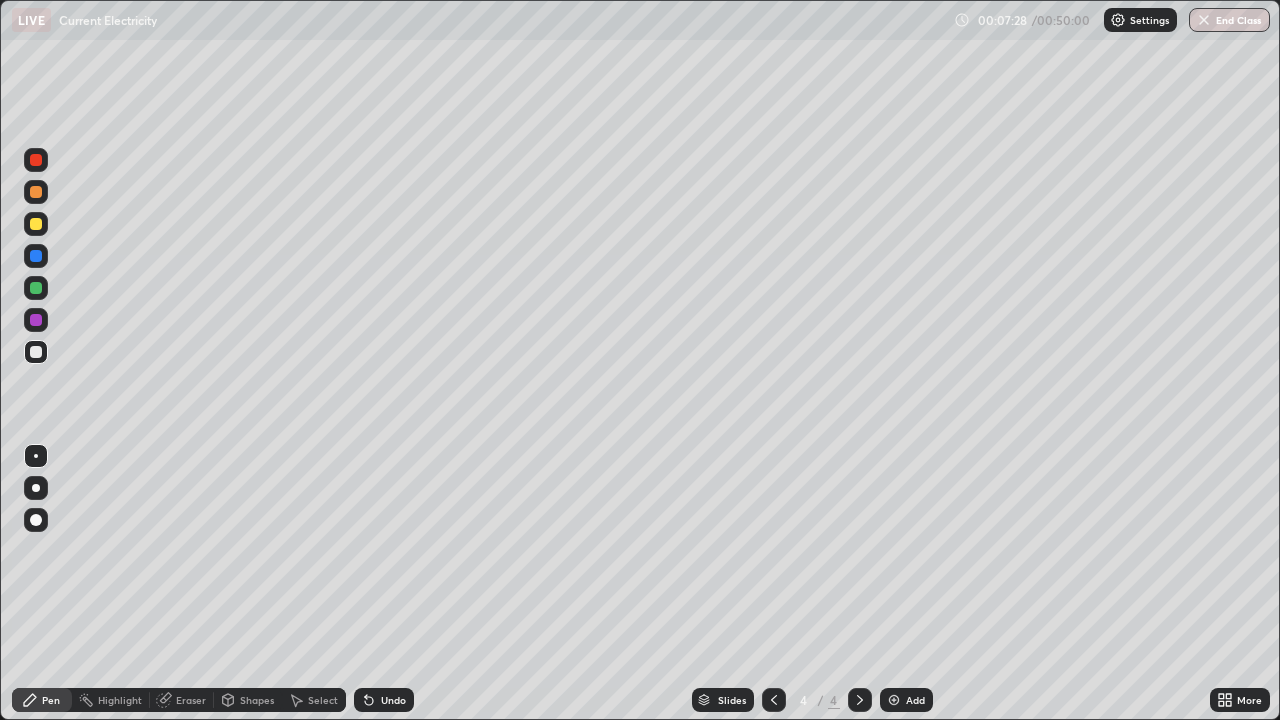 click on "Eraser" at bounding box center [191, 700] 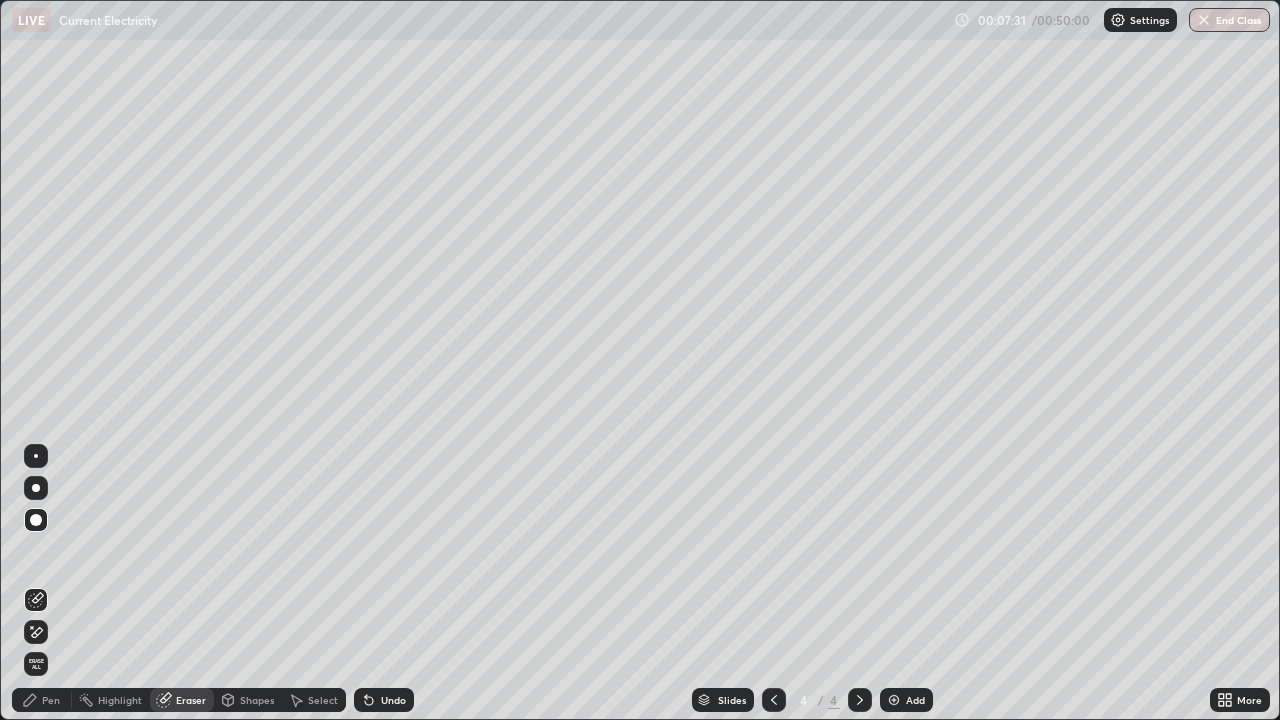 click on "Pen" at bounding box center (51, 700) 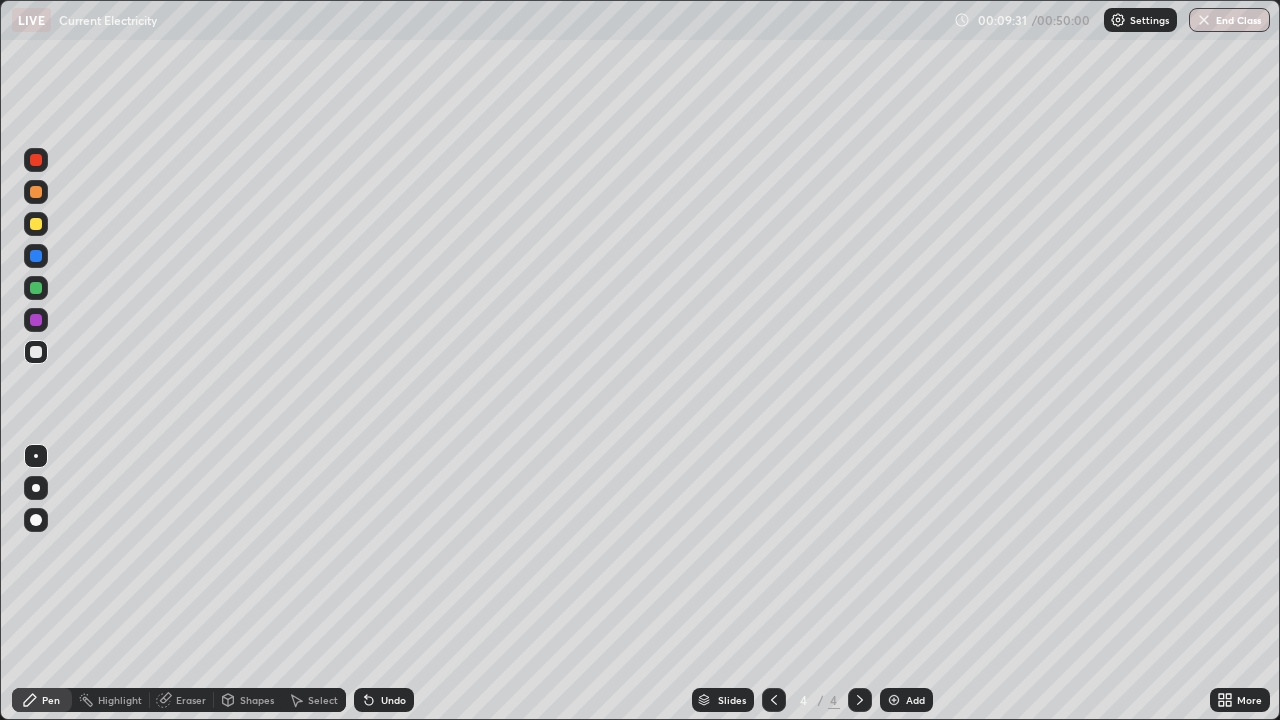 click on "Eraser" at bounding box center (191, 700) 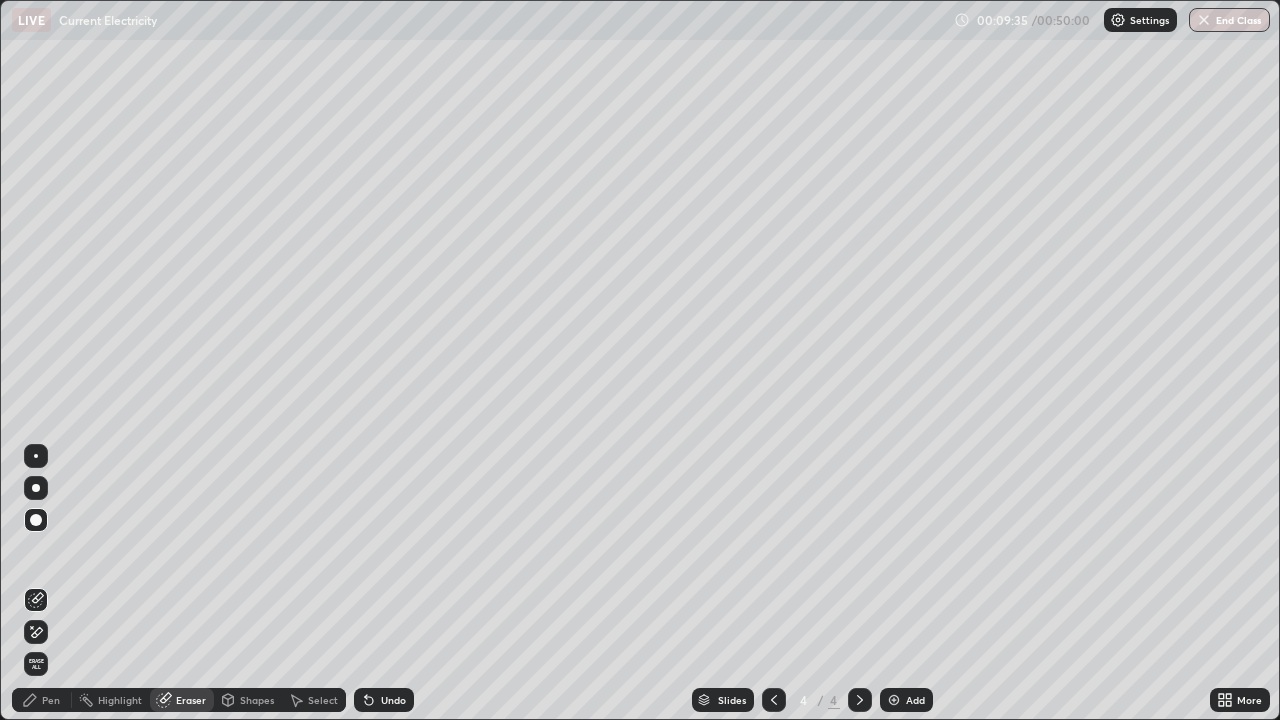click on "Pen" at bounding box center [42, 700] 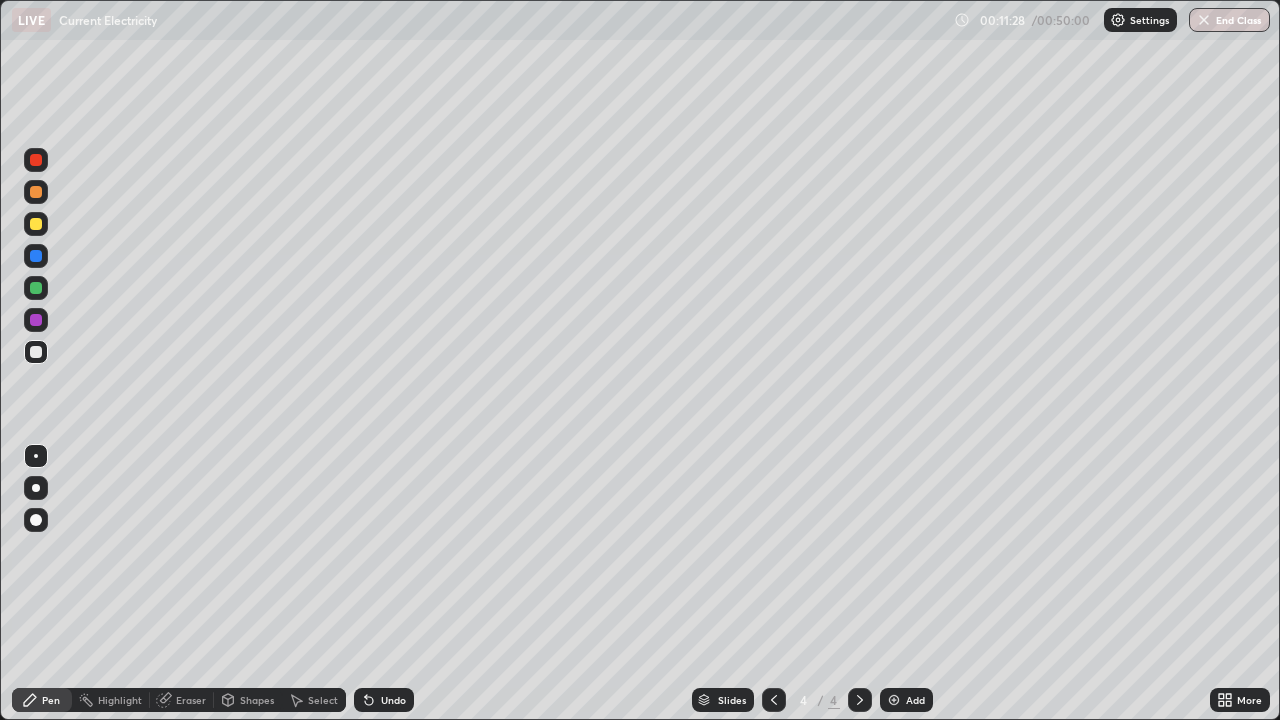 click on "Eraser" at bounding box center (191, 700) 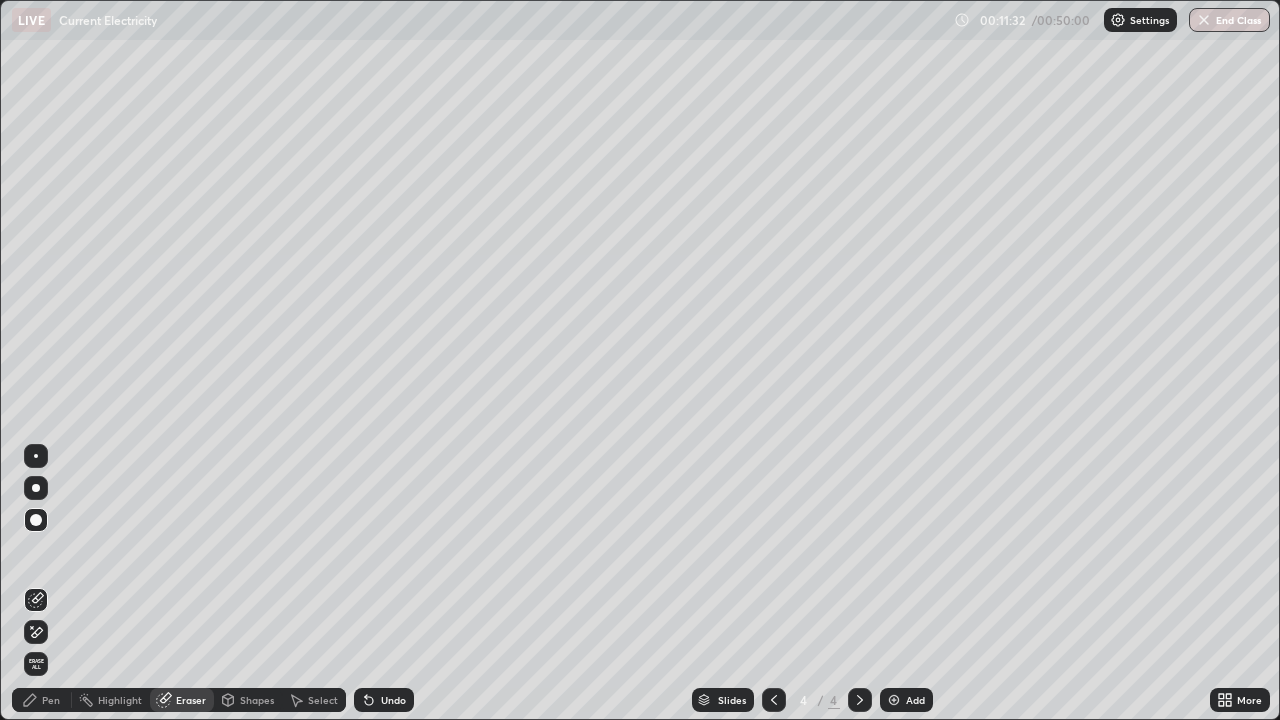 click on "Pen" at bounding box center (51, 700) 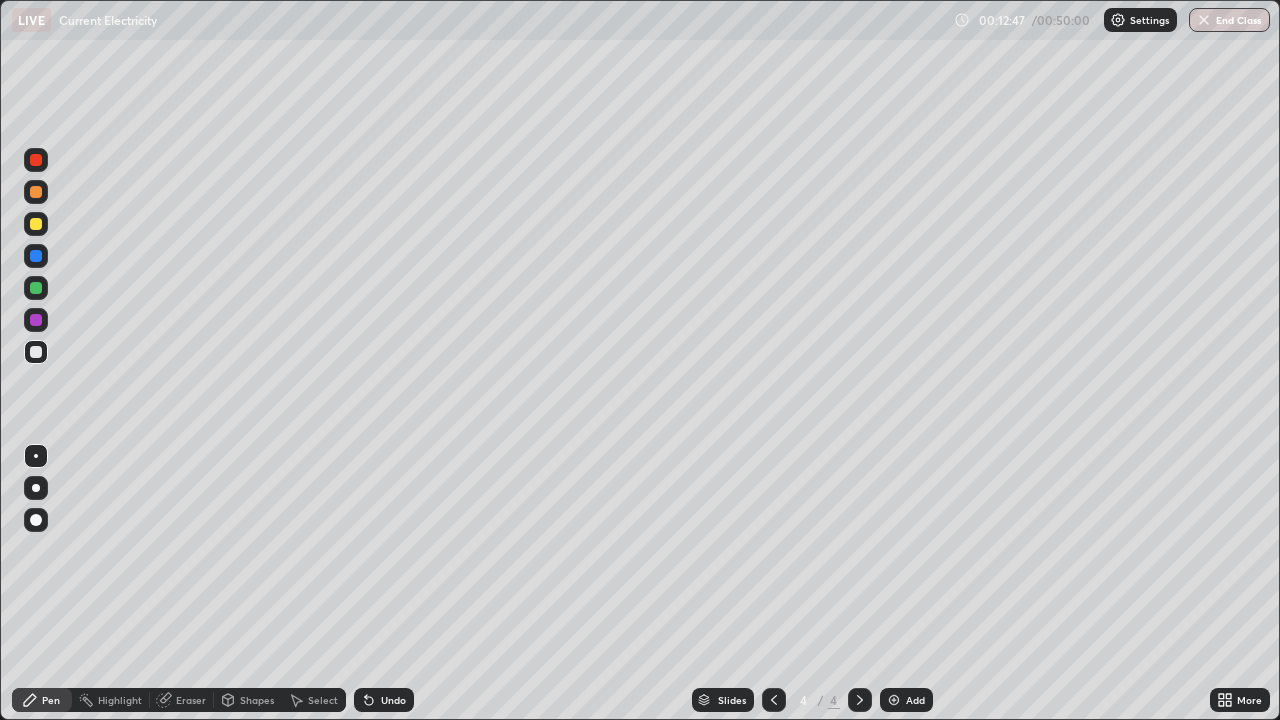 click at bounding box center [894, 700] 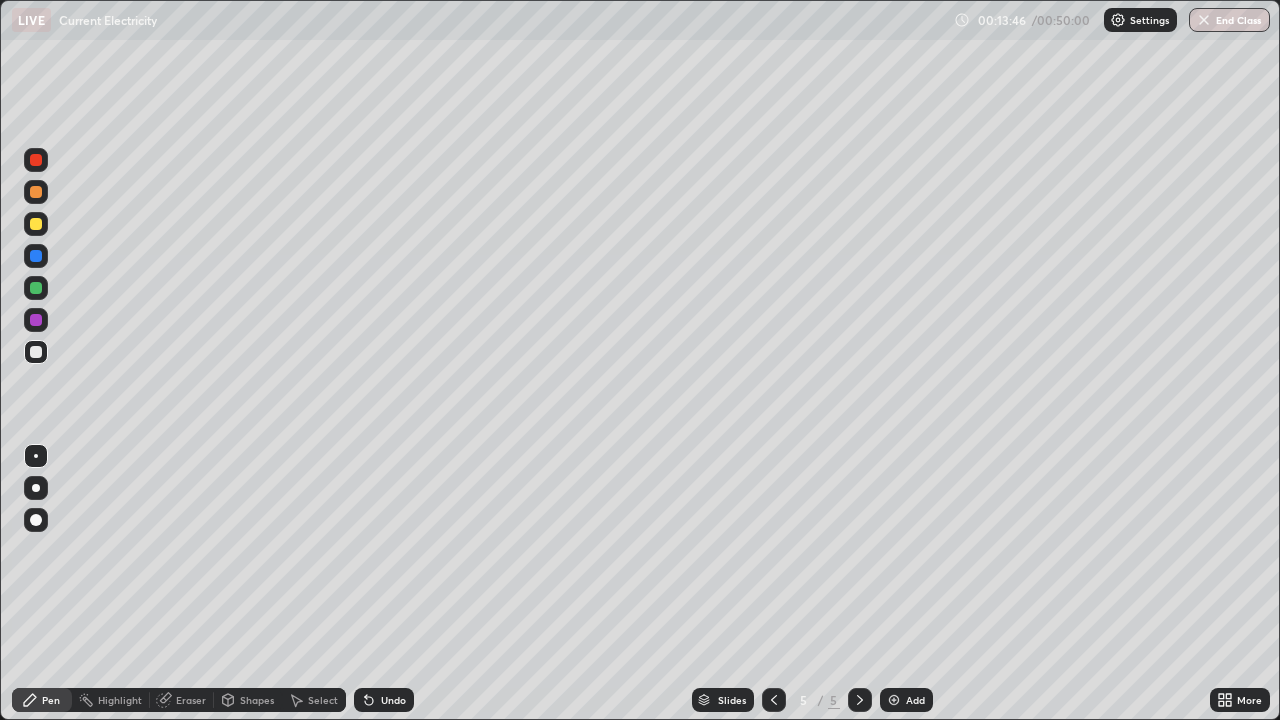 click on "Eraser" at bounding box center (191, 700) 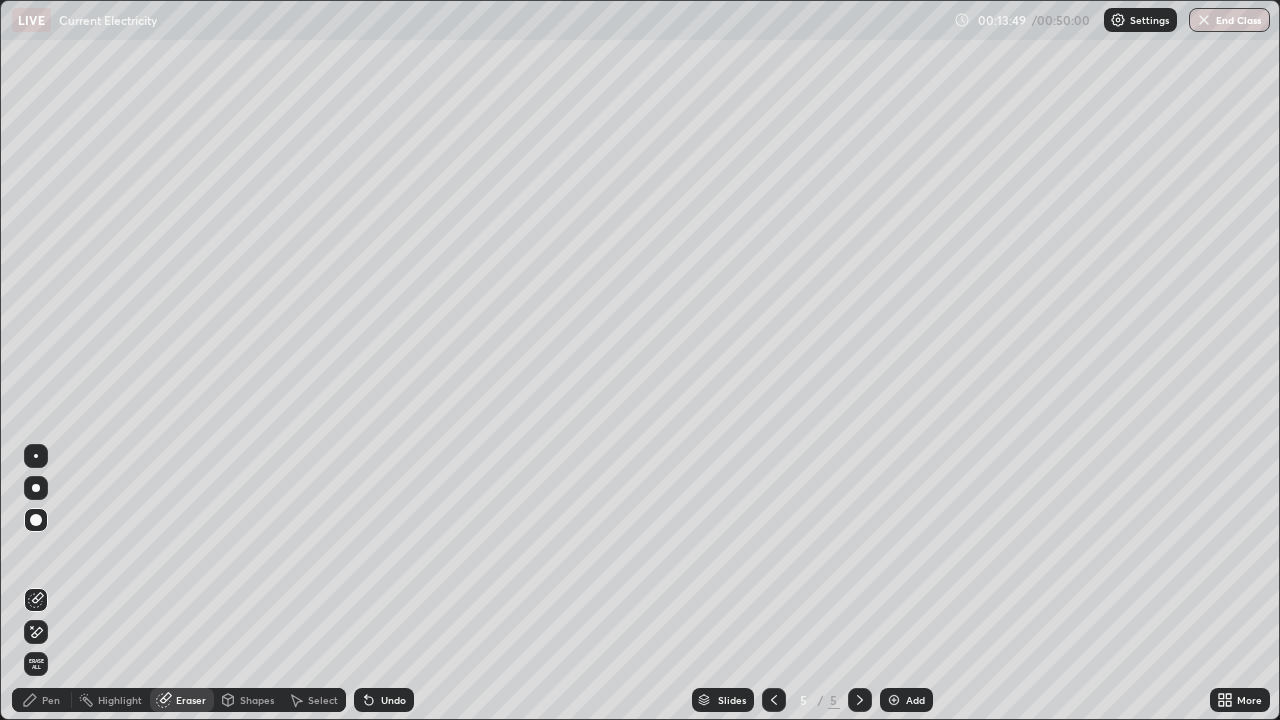 click on "Pen" at bounding box center [51, 700] 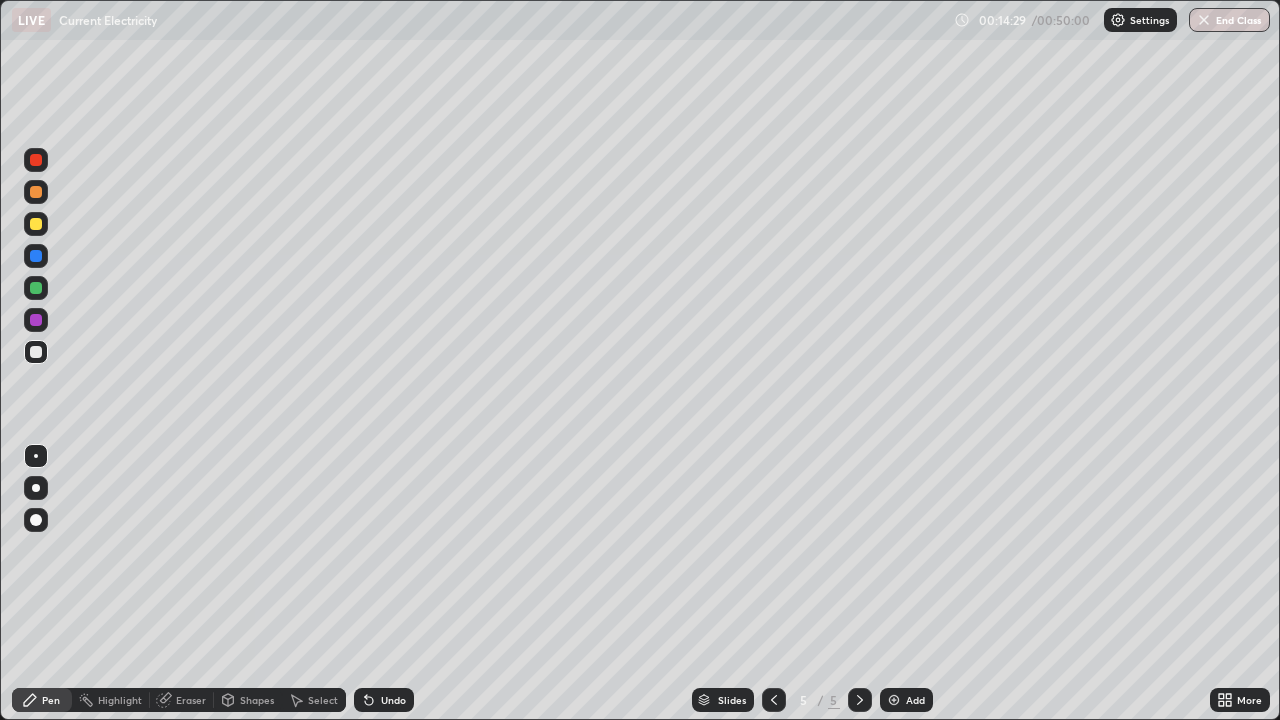 click on "Eraser" at bounding box center [191, 700] 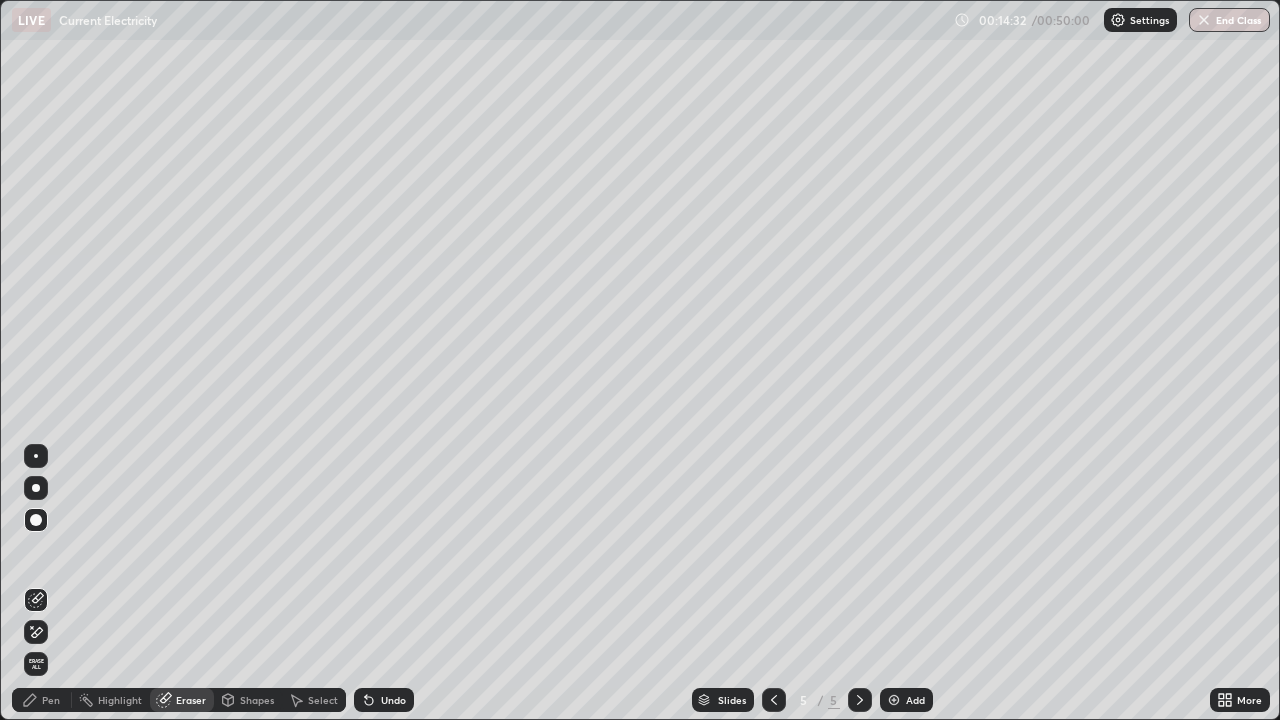 click on "Pen" at bounding box center (42, 700) 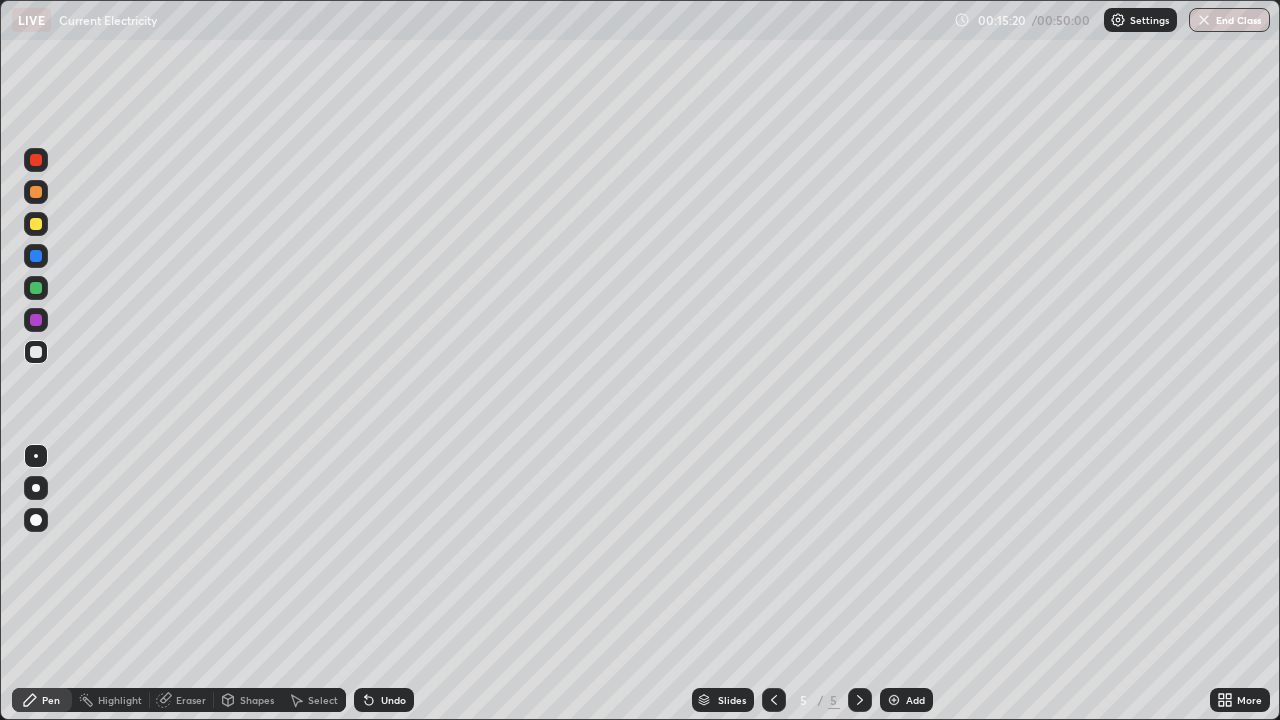 click on "Eraser" at bounding box center [191, 700] 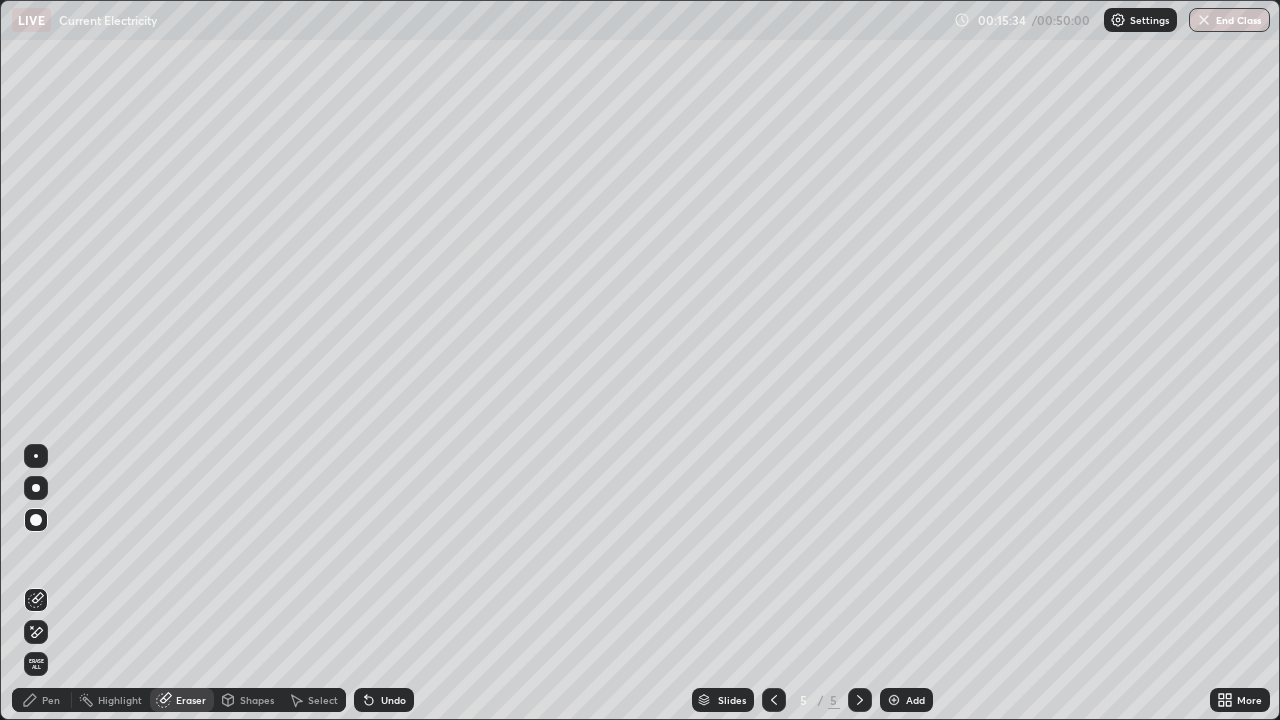 click on "Pen" at bounding box center [42, 700] 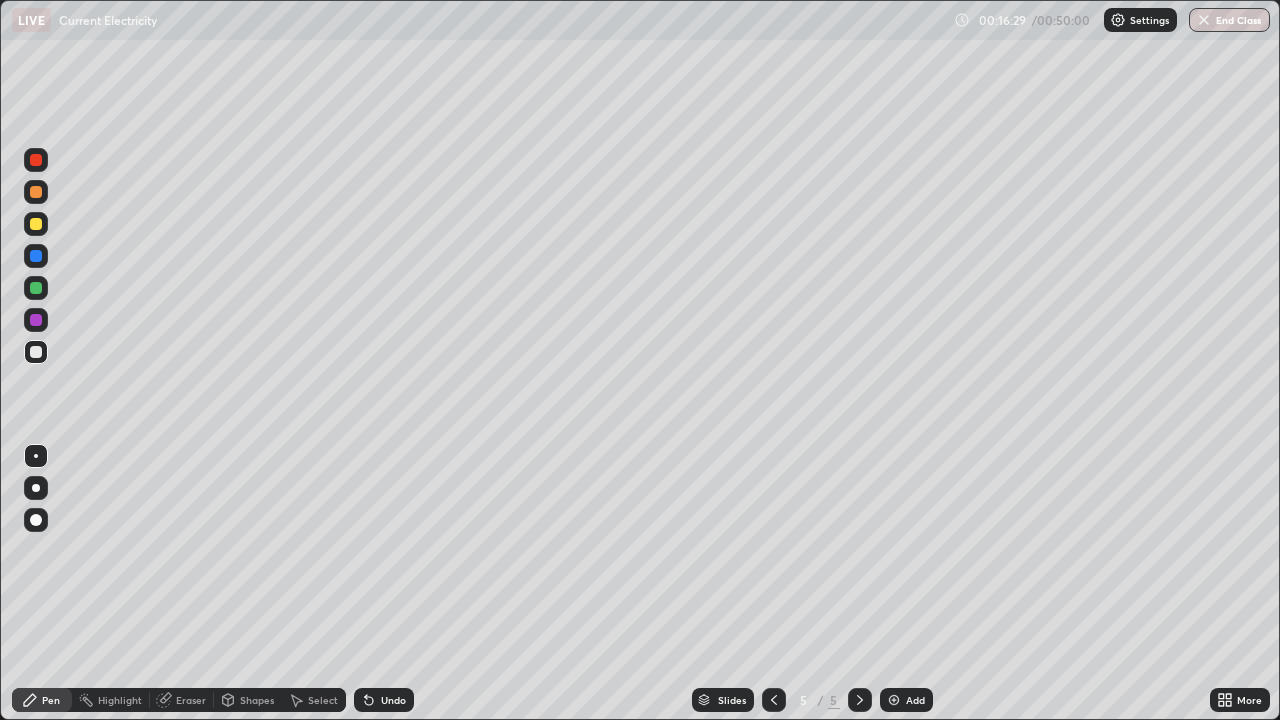 click at bounding box center (894, 700) 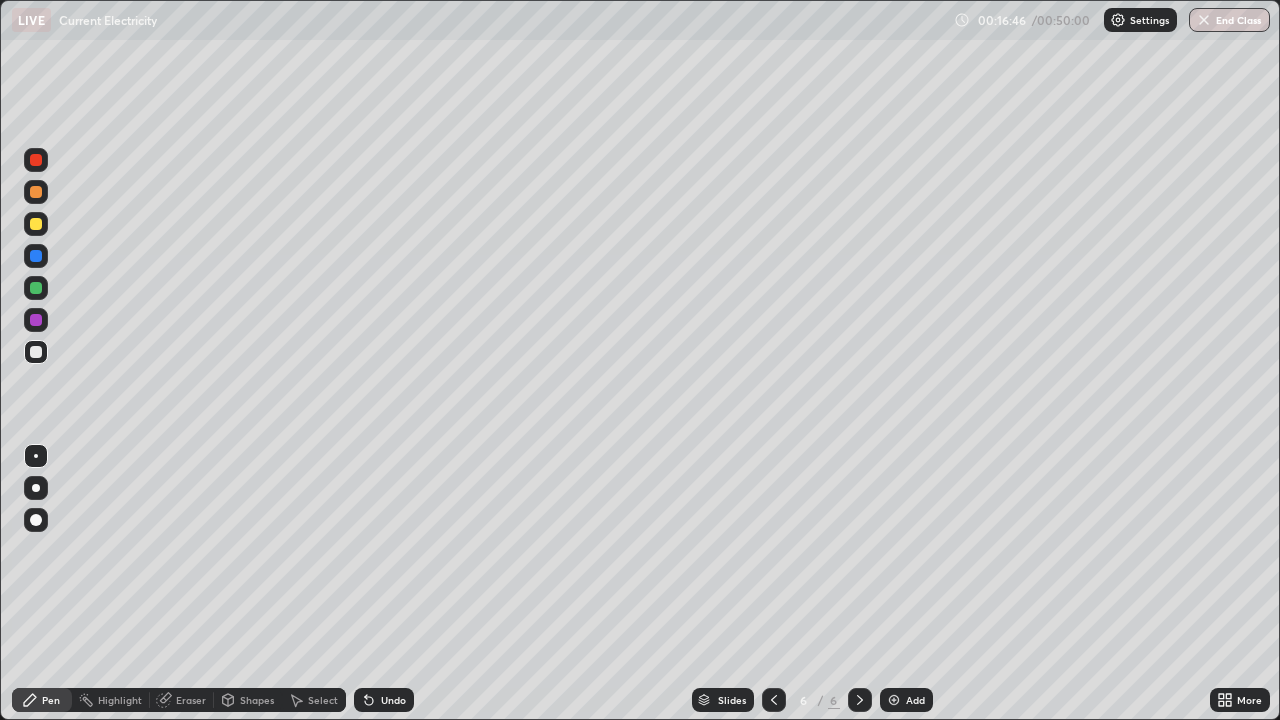 click on "Eraser" at bounding box center (191, 700) 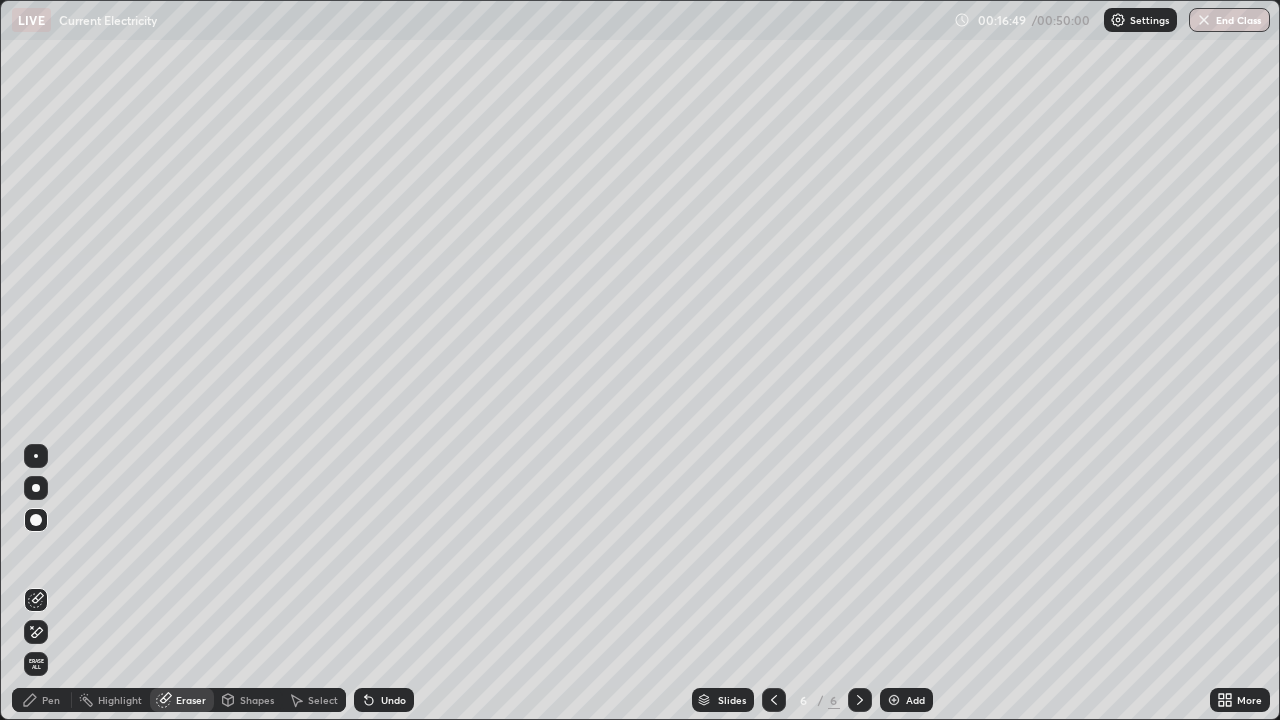click on "Pen" at bounding box center (42, 700) 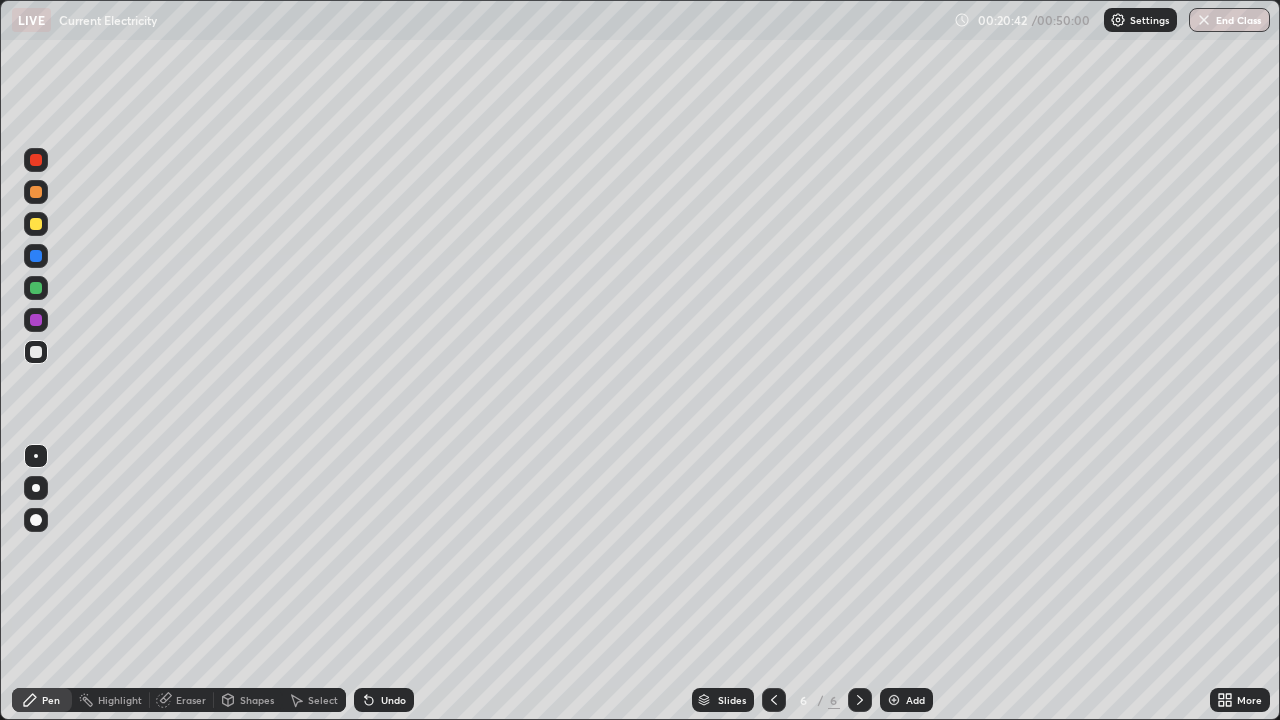click on "Eraser" at bounding box center (191, 700) 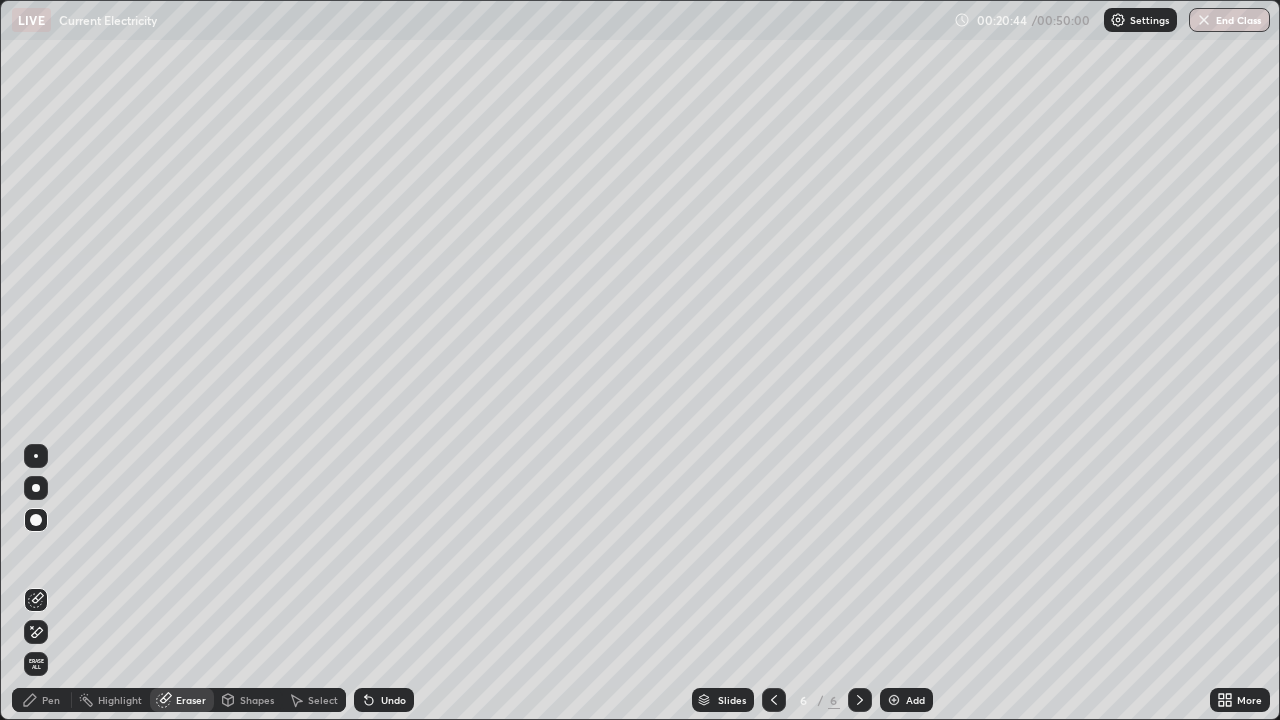 click on "Pen" at bounding box center (51, 700) 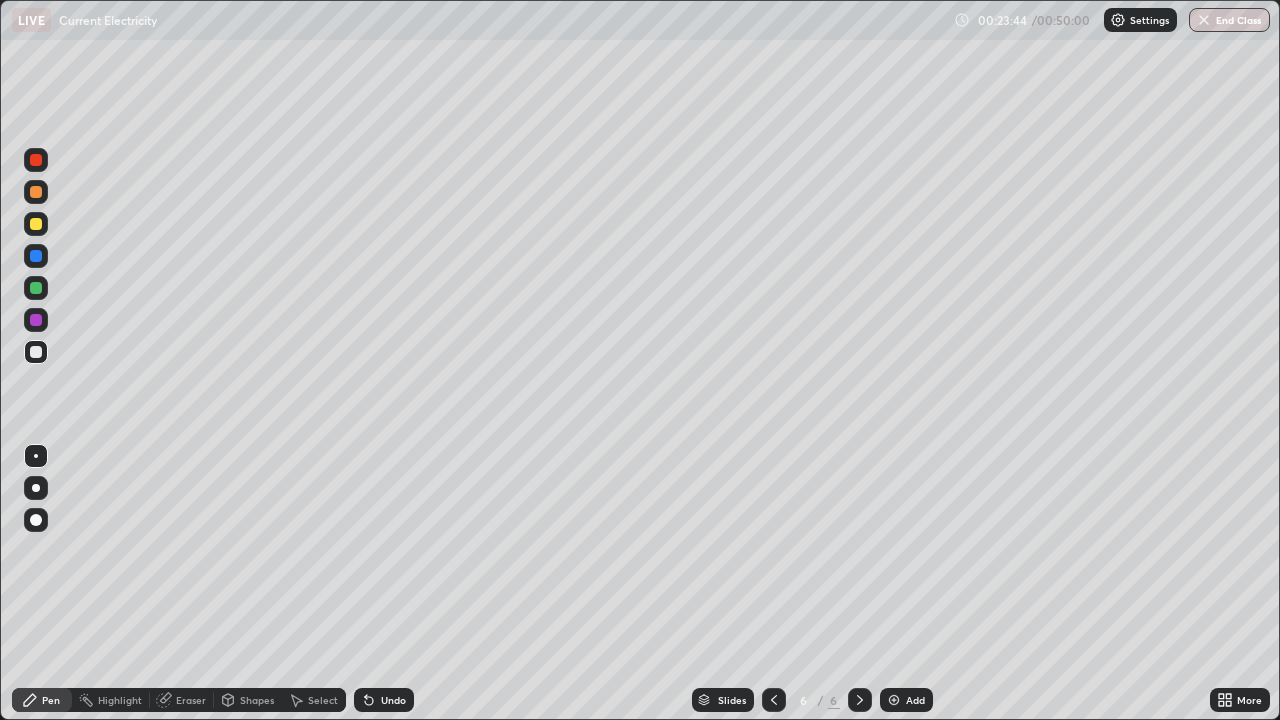 click at bounding box center (894, 700) 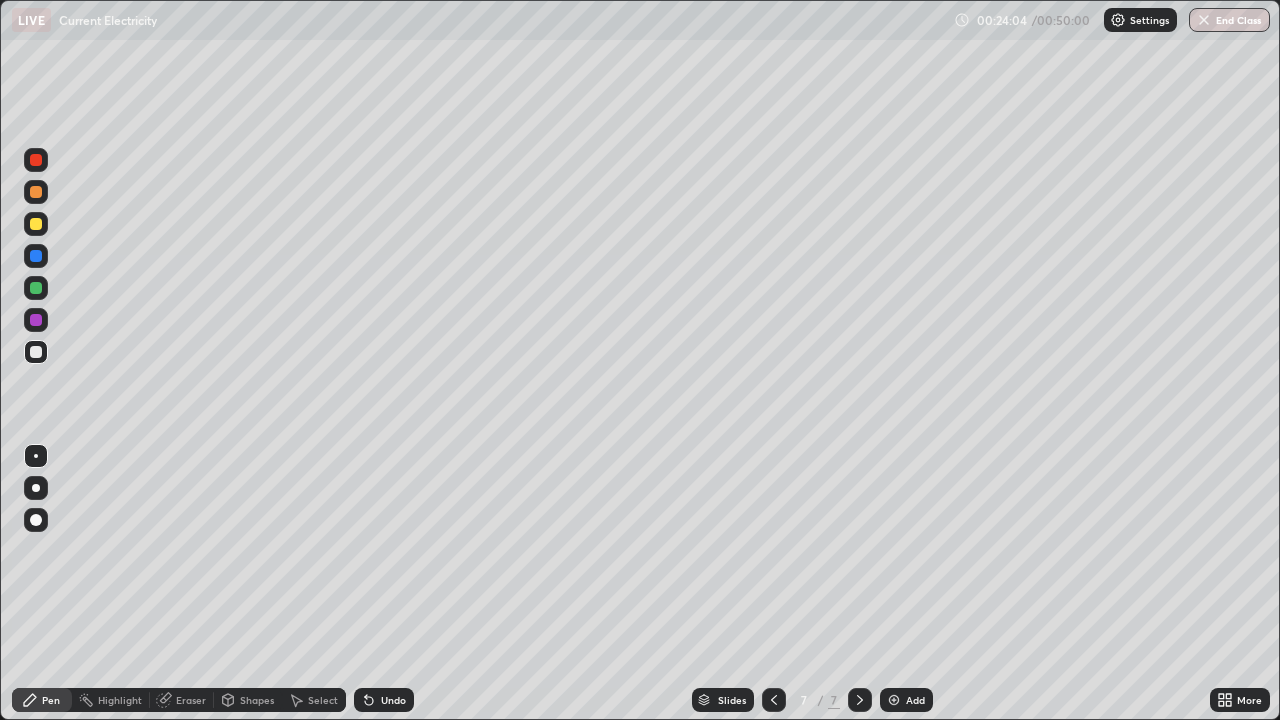 click on "Eraser" at bounding box center [191, 700] 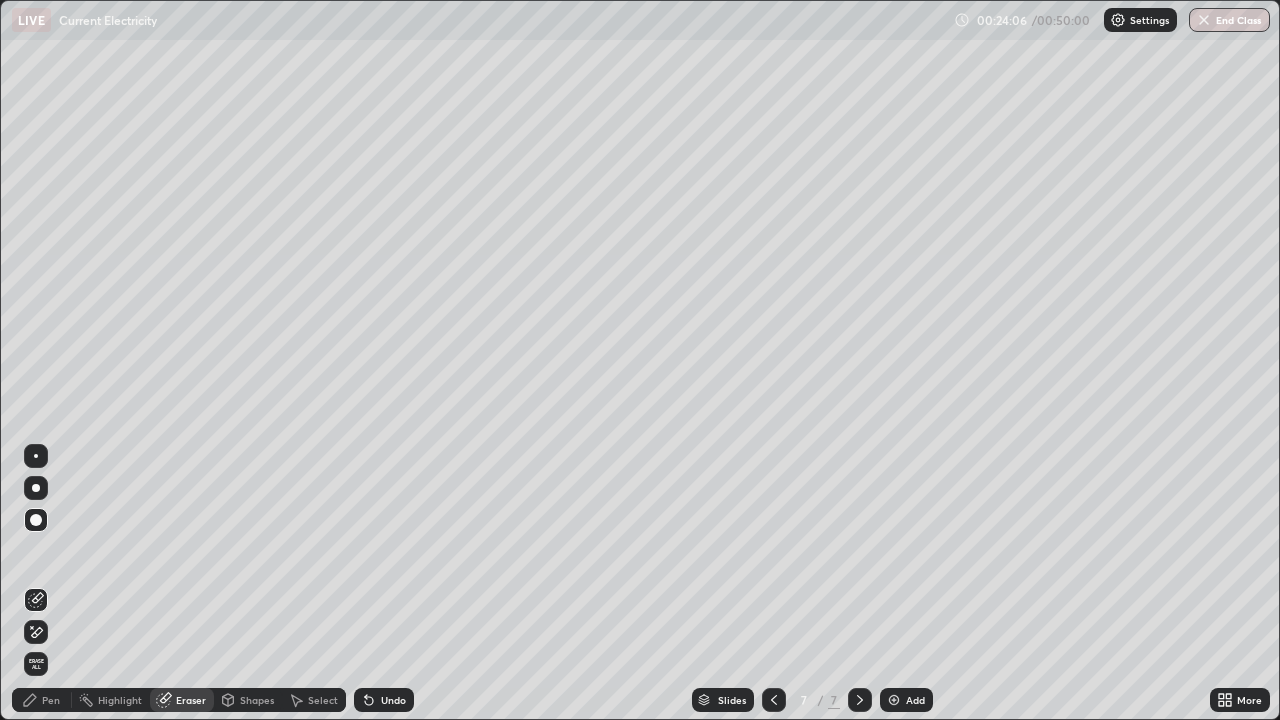 click on "Pen" at bounding box center [42, 700] 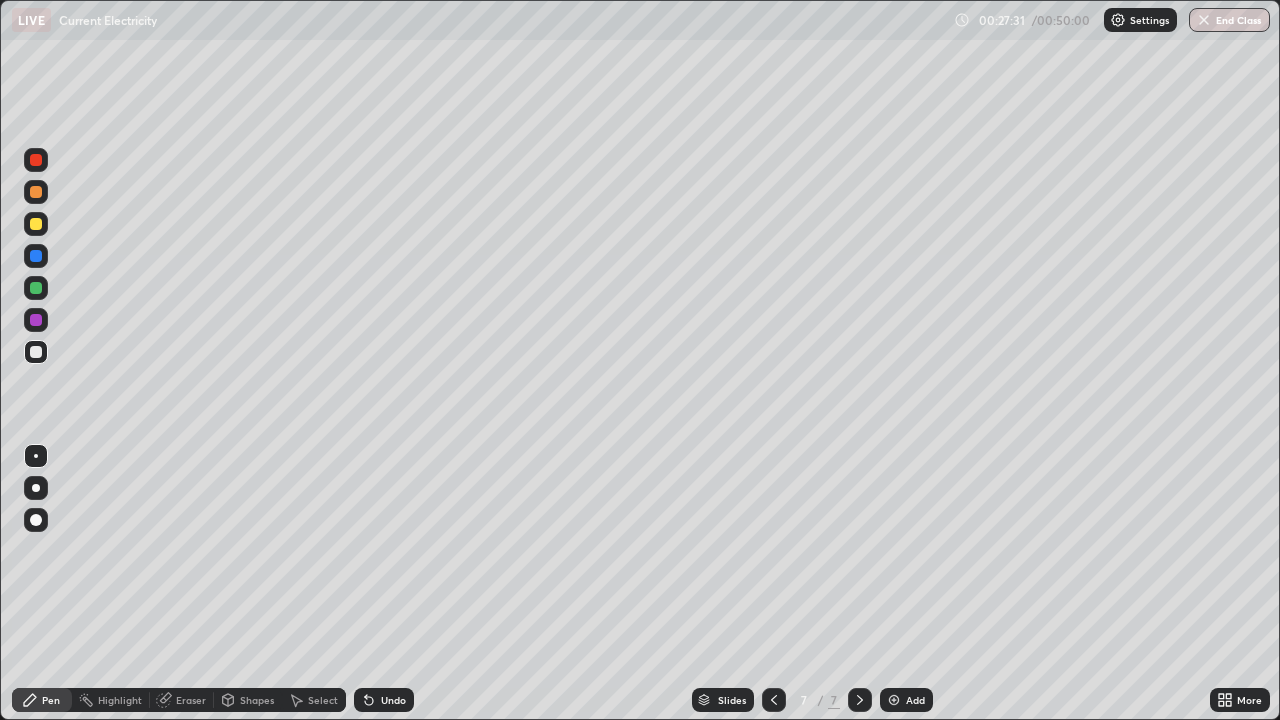 click at bounding box center [36, 320] 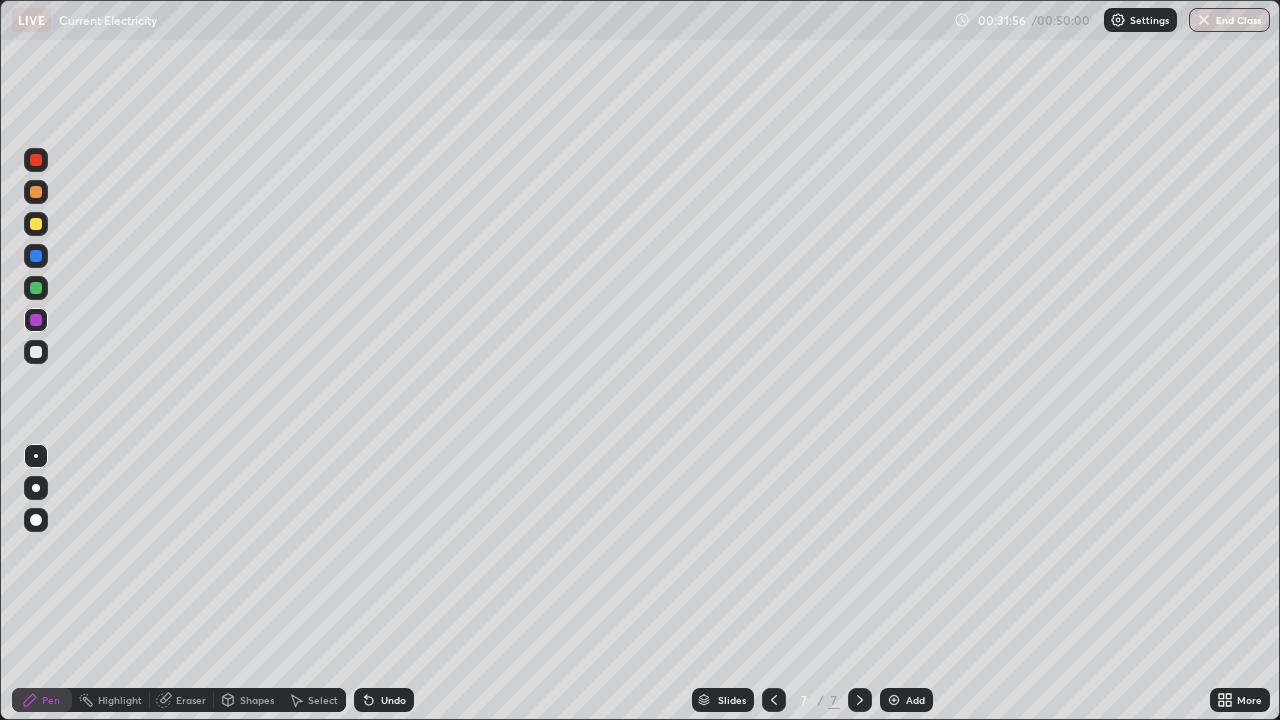 click at bounding box center [894, 700] 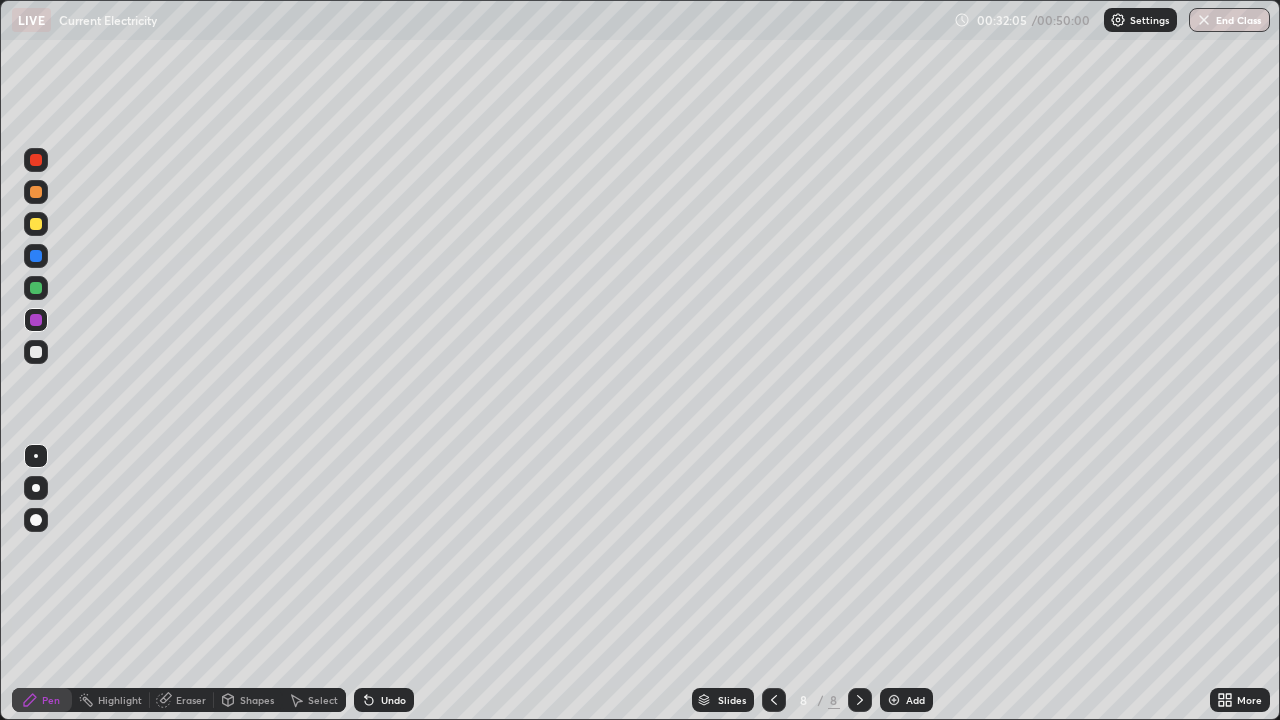 click on "Eraser" at bounding box center (191, 700) 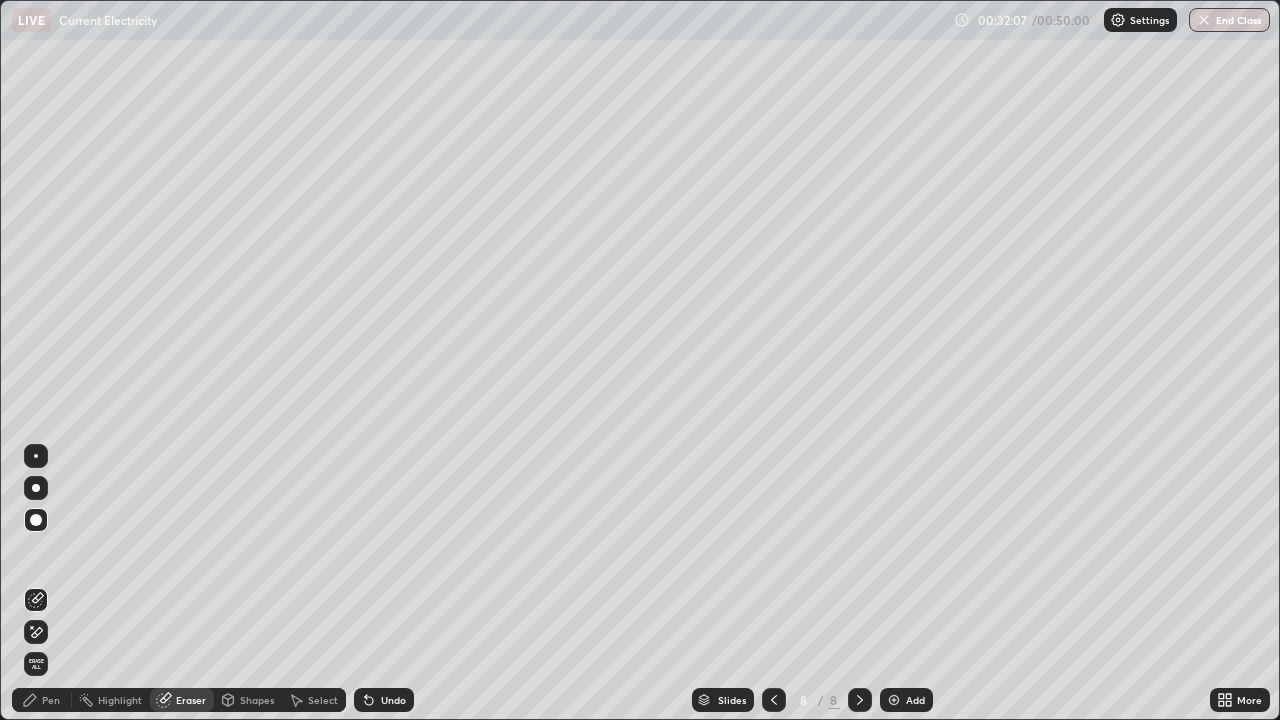 click on "Pen" at bounding box center (51, 700) 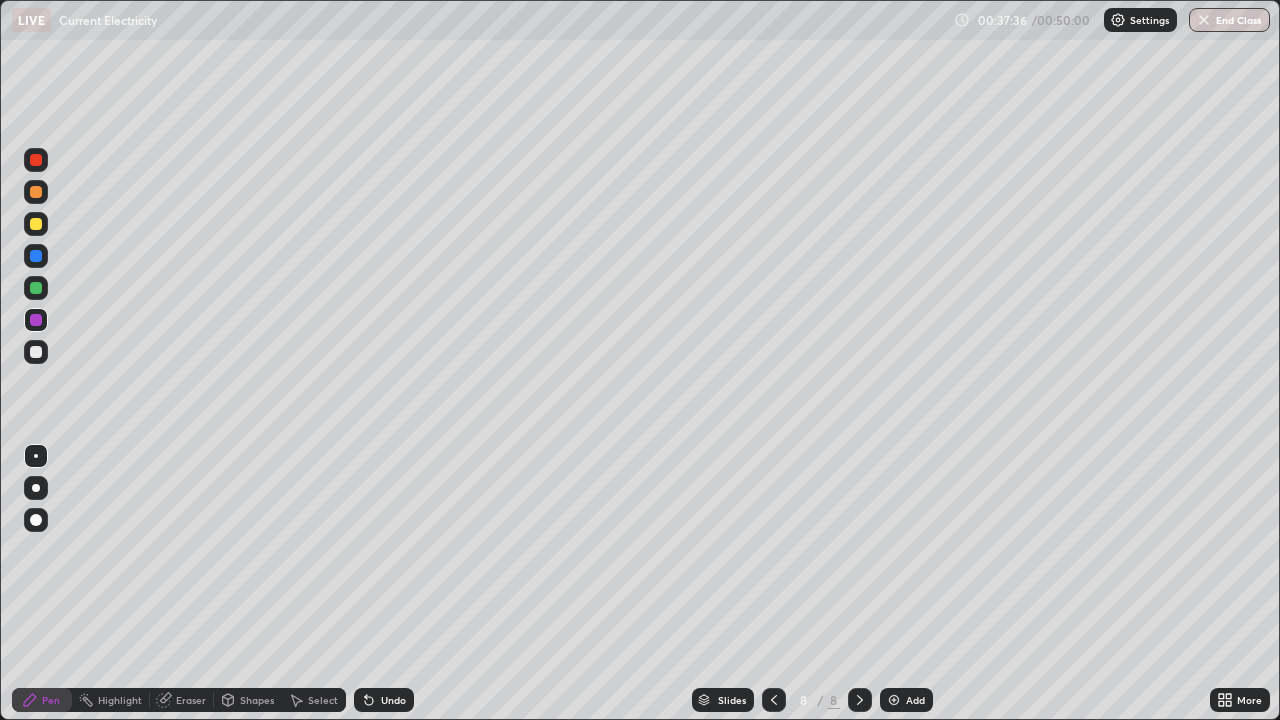 click on "Add" at bounding box center (906, 700) 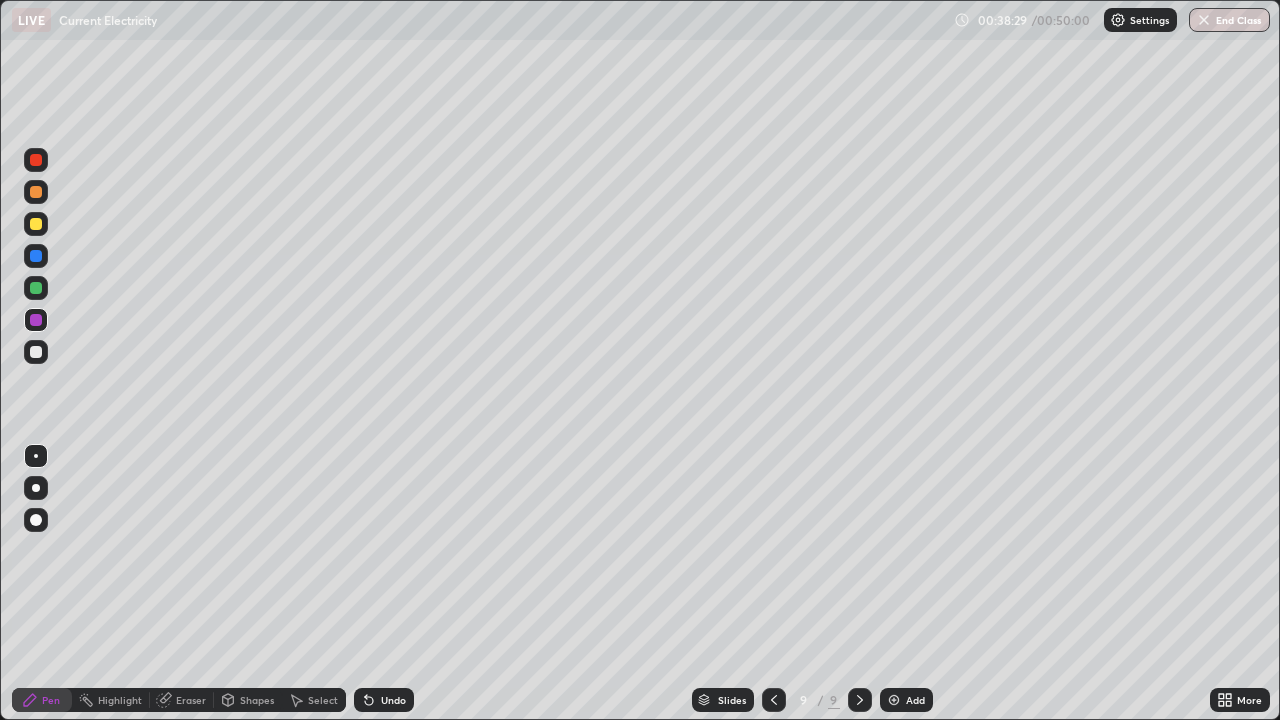 click on "Eraser" at bounding box center (191, 700) 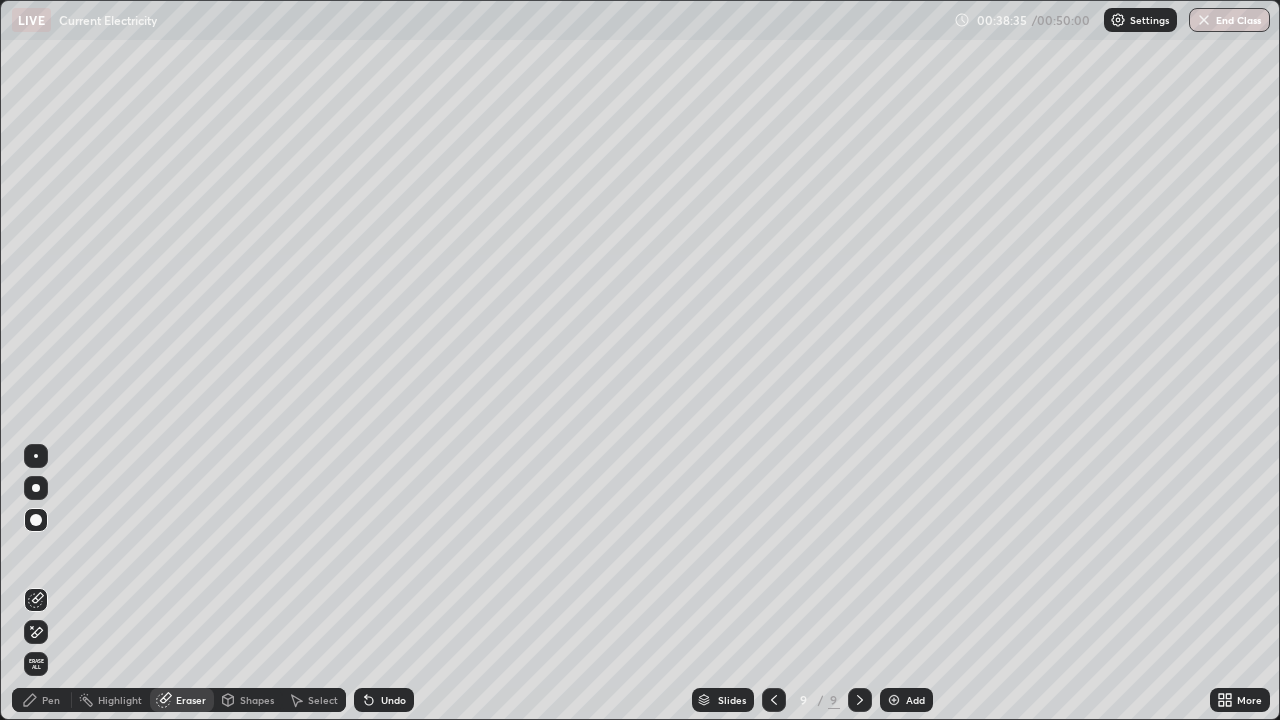 click on "Pen" at bounding box center (51, 700) 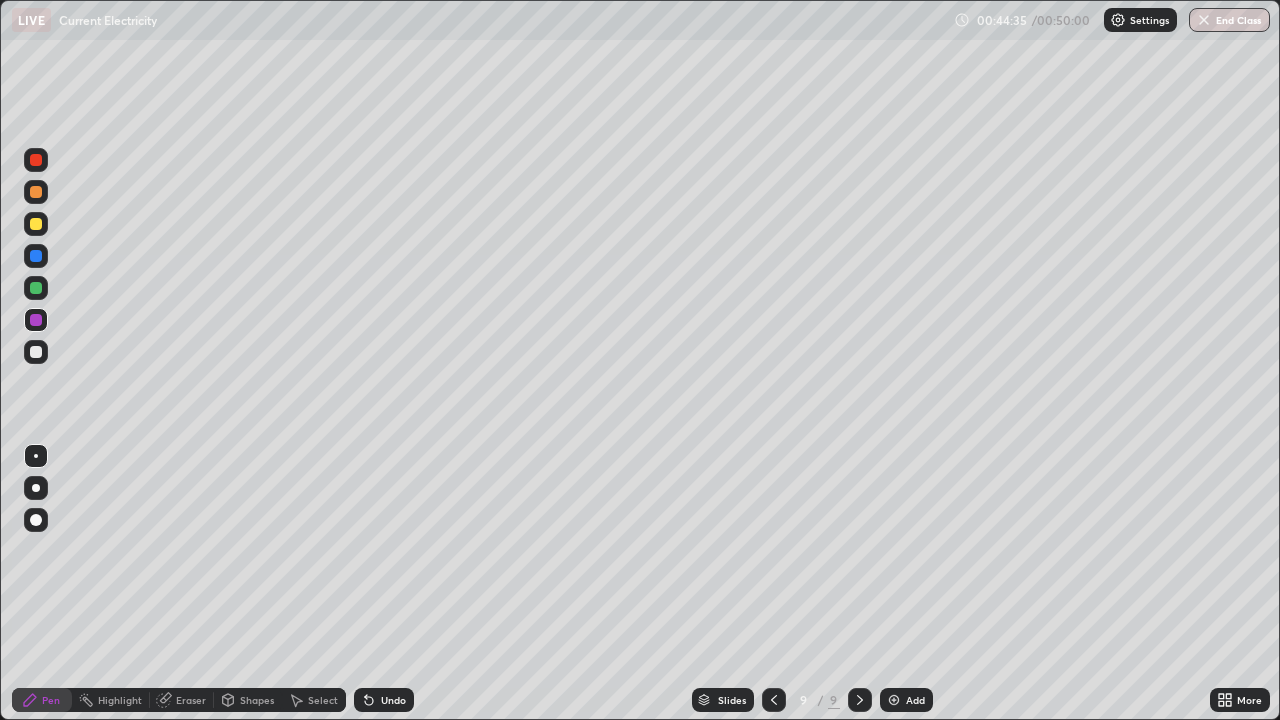 click at bounding box center [894, 700] 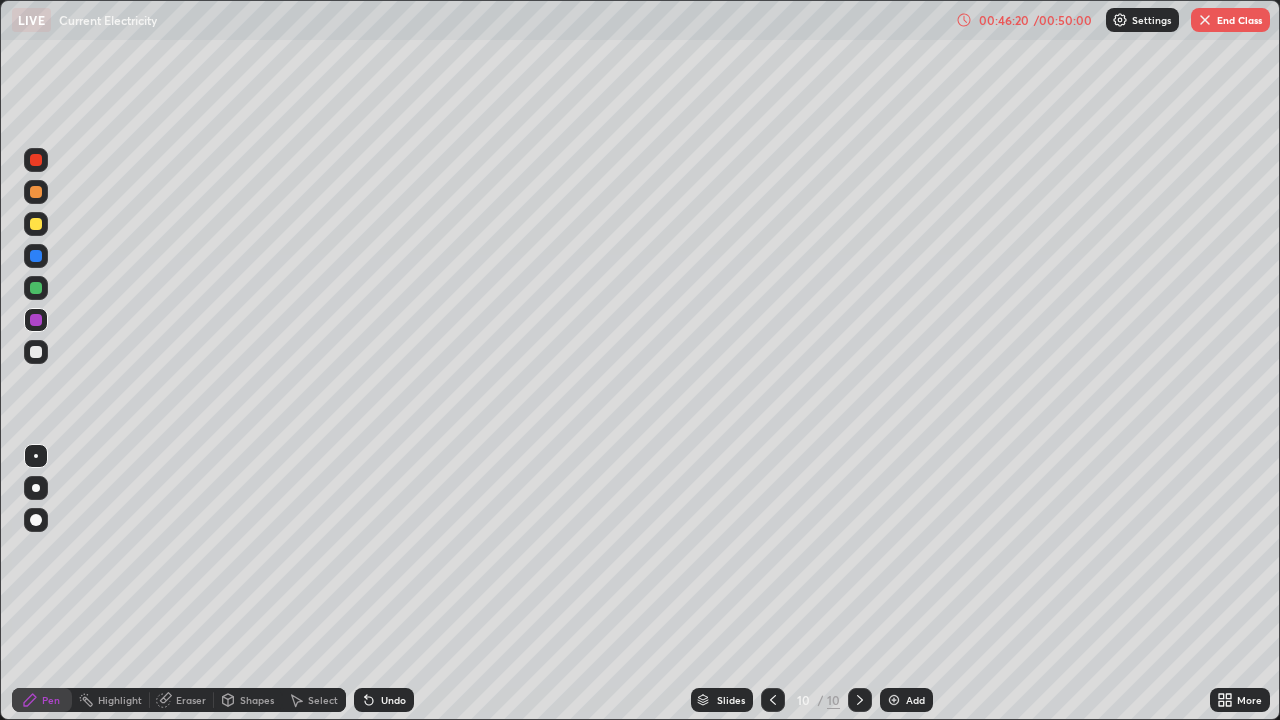 click on "Slides 10 / 10 Add" at bounding box center [812, 700] 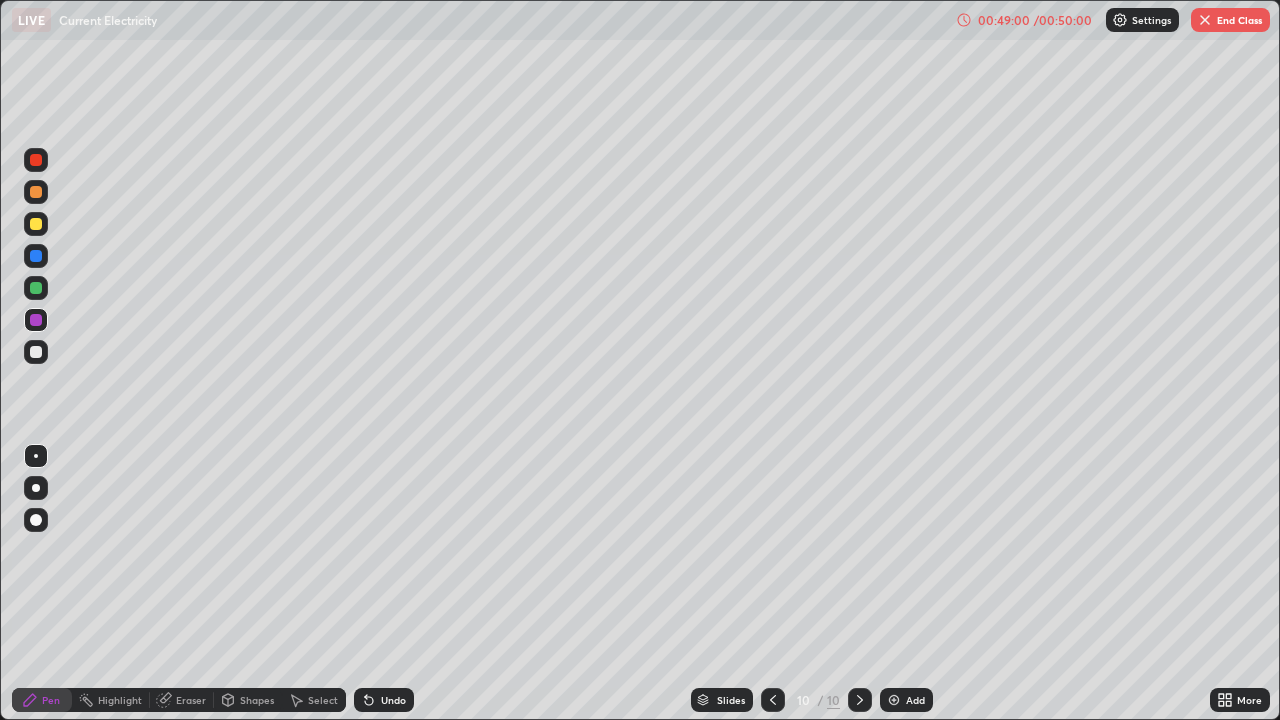 click on "End Class" at bounding box center [1230, 20] 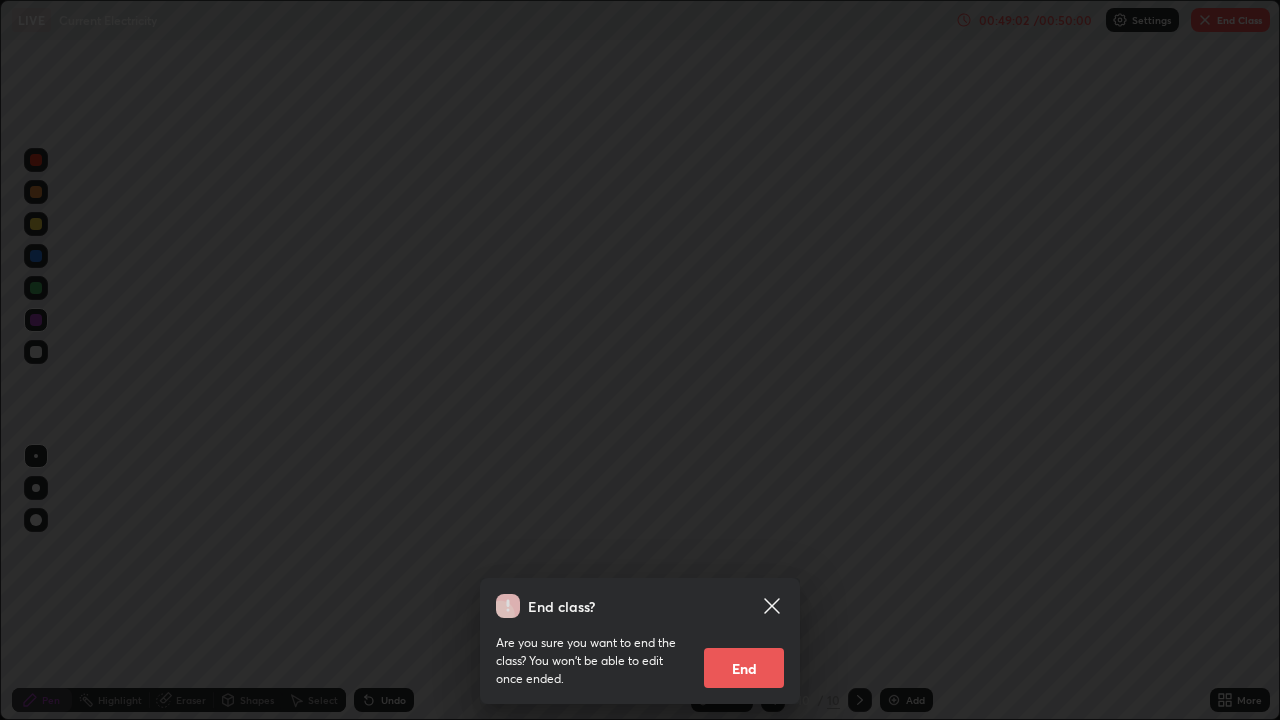 click on "End" at bounding box center [744, 668] 